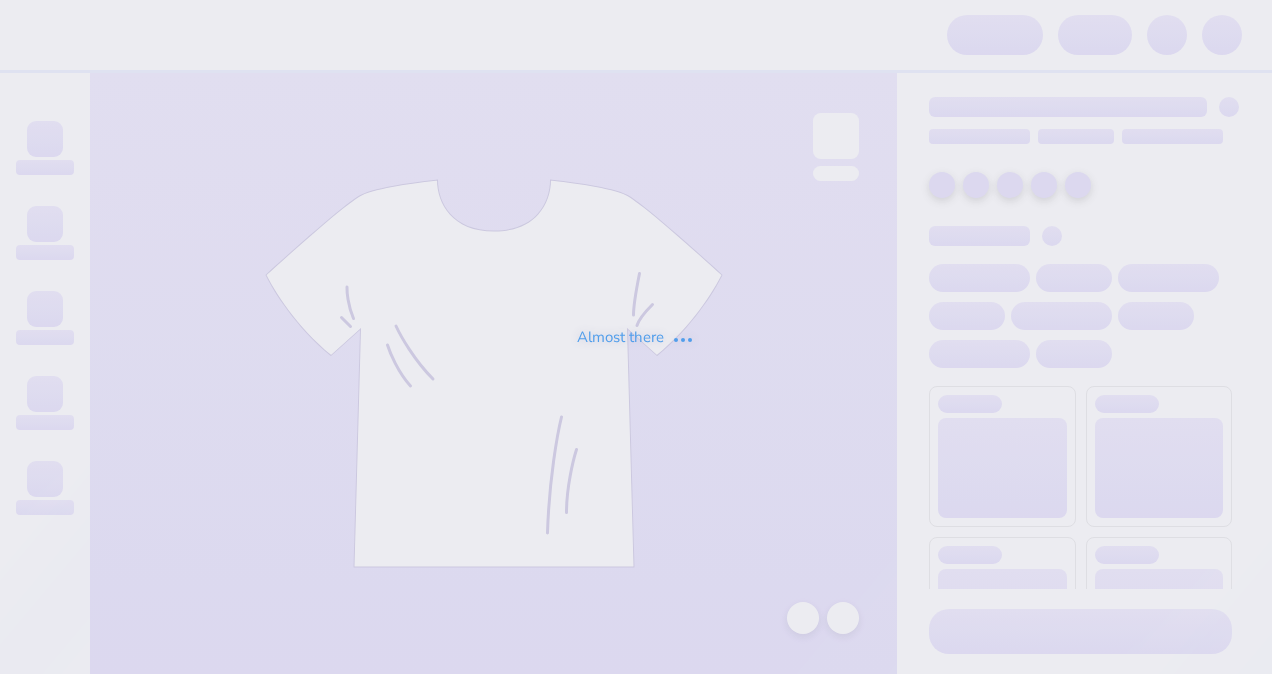 scroll, scrollTop: 0, scrollLeft: 0, axis: both 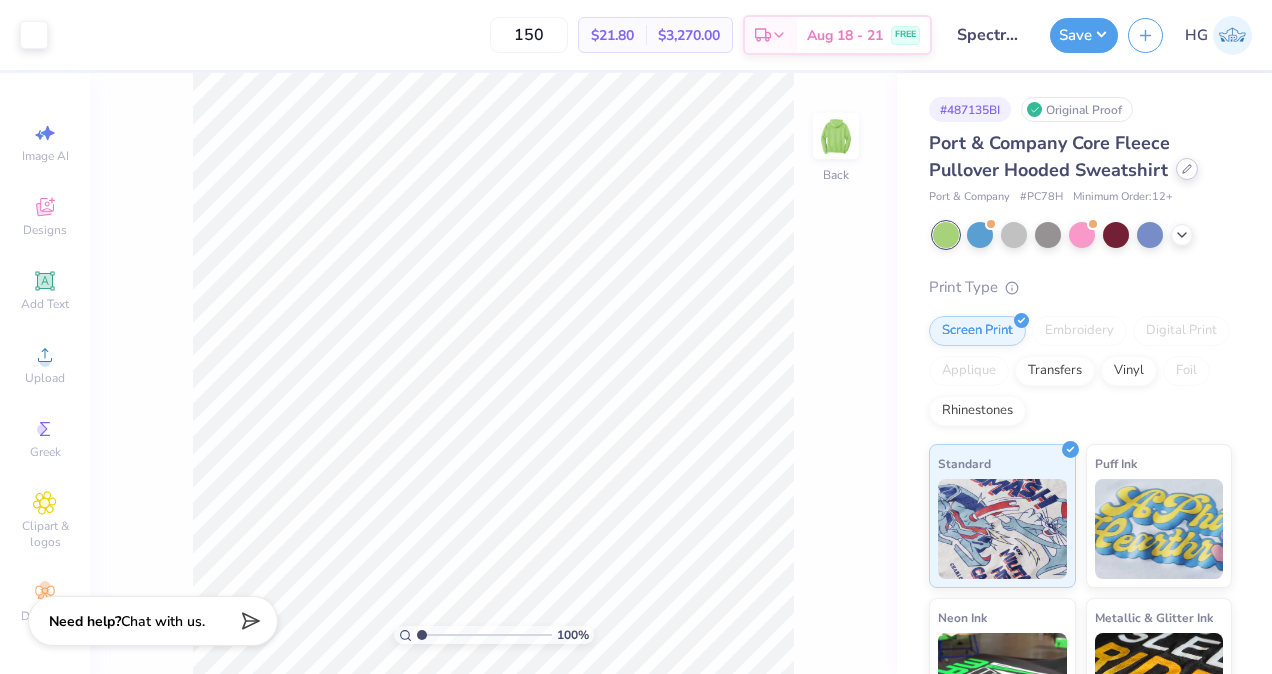 click on "Port & Company Core Fleece Pullover Hooded Sweatshirt" at bounding box center [1080, 157] 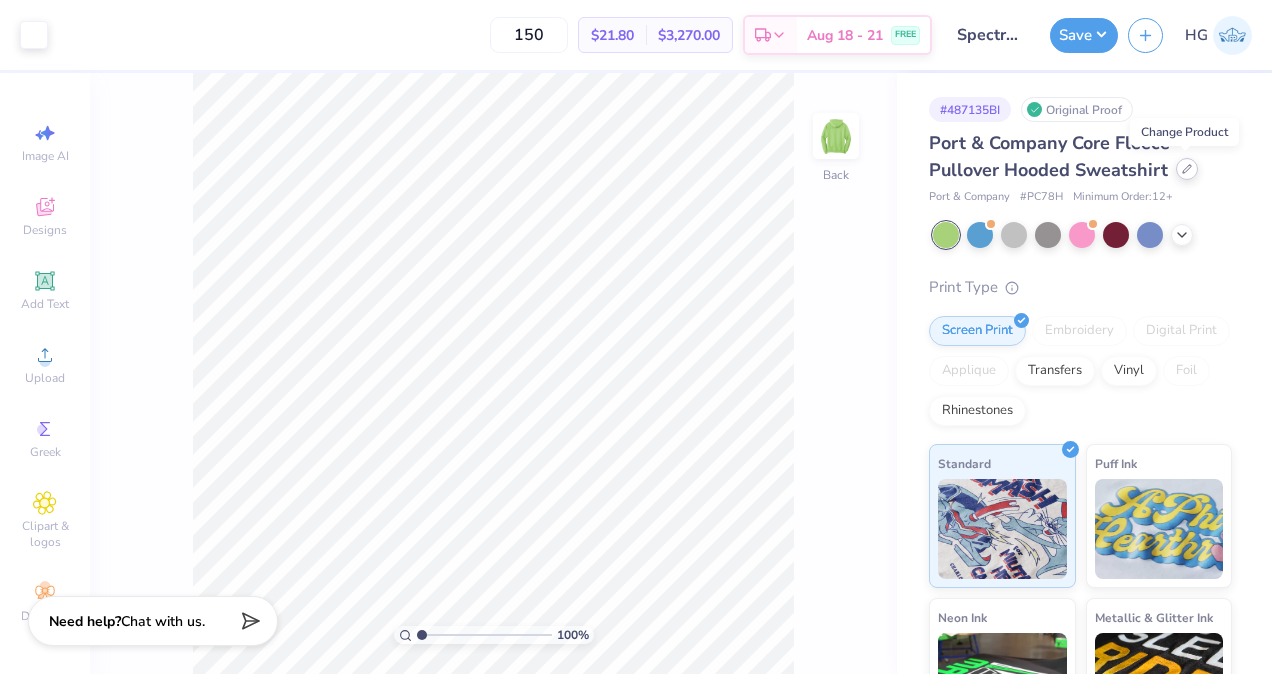 click at bounding box center [1187, 169] 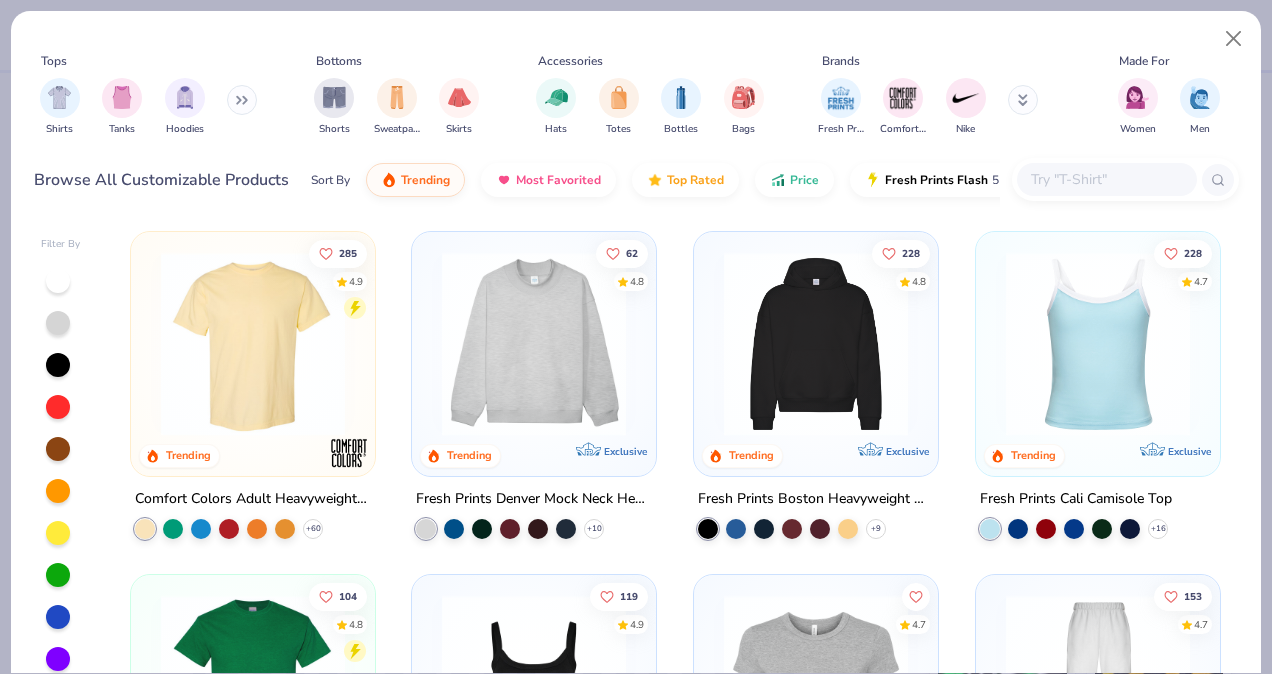 click at bounding box center [1106, 179] 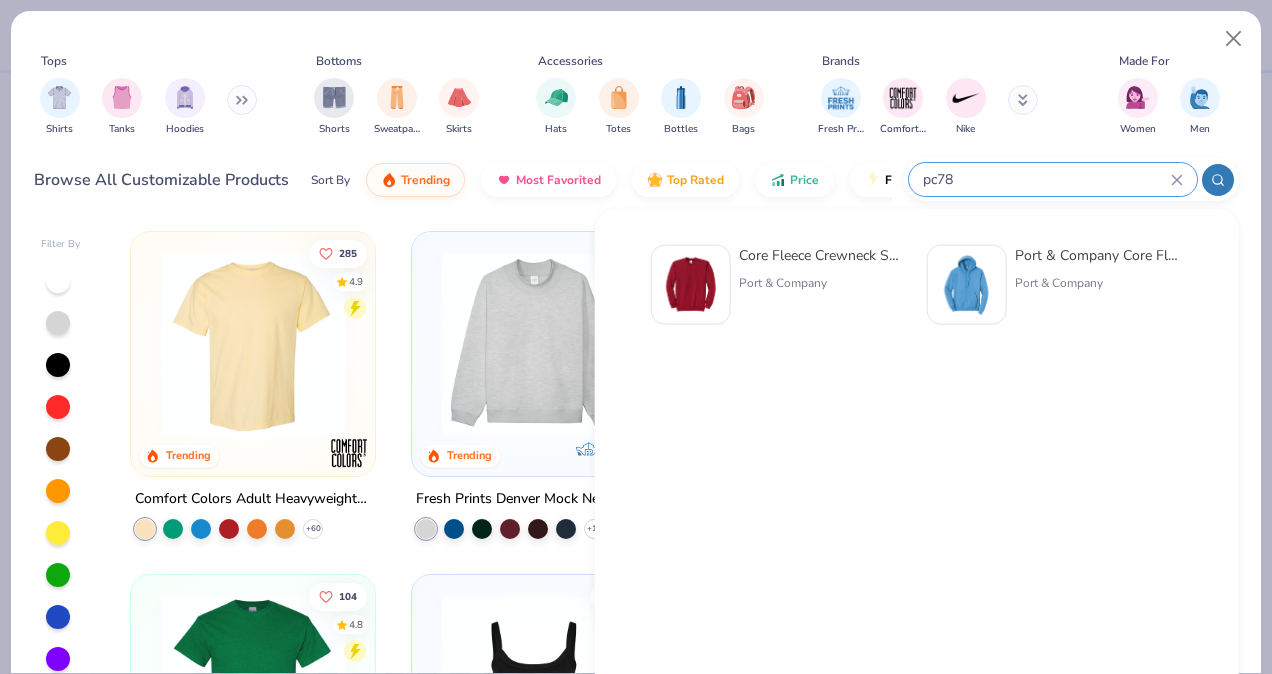 type on "pc78" 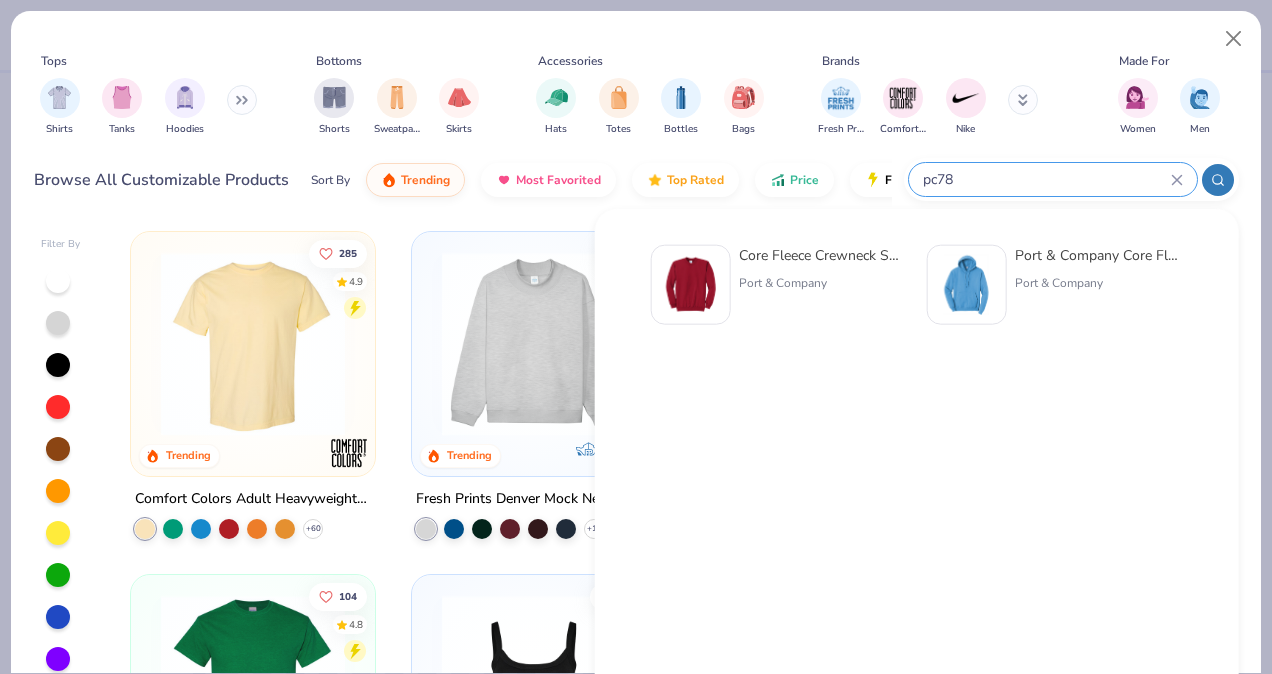click on "Port & Company" at bounding box center [823, 283] 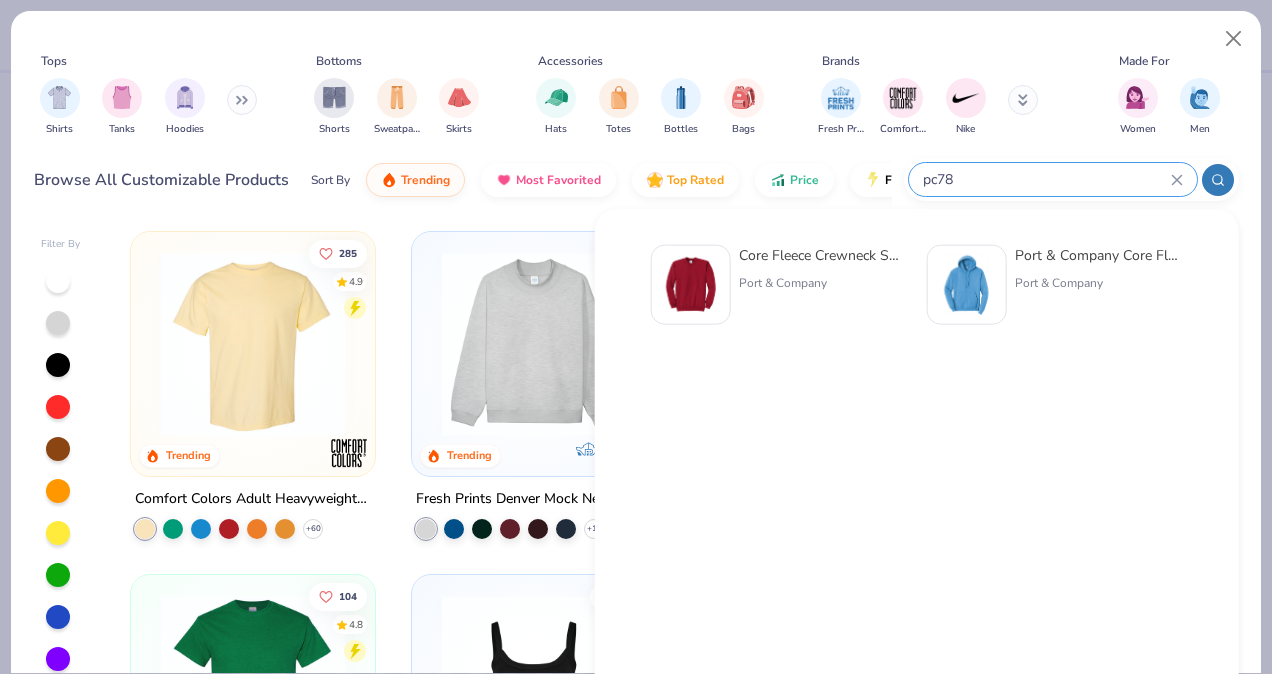 type 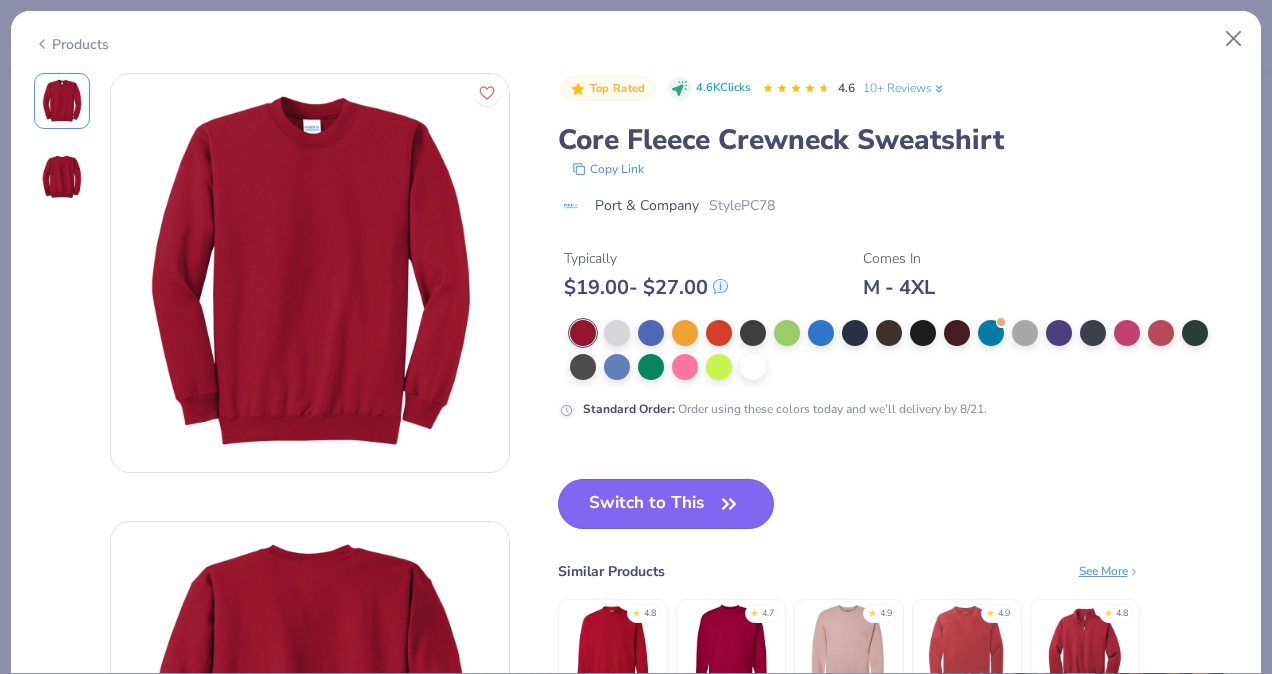 click on "Switch to This" at bounding box center (666, 504) 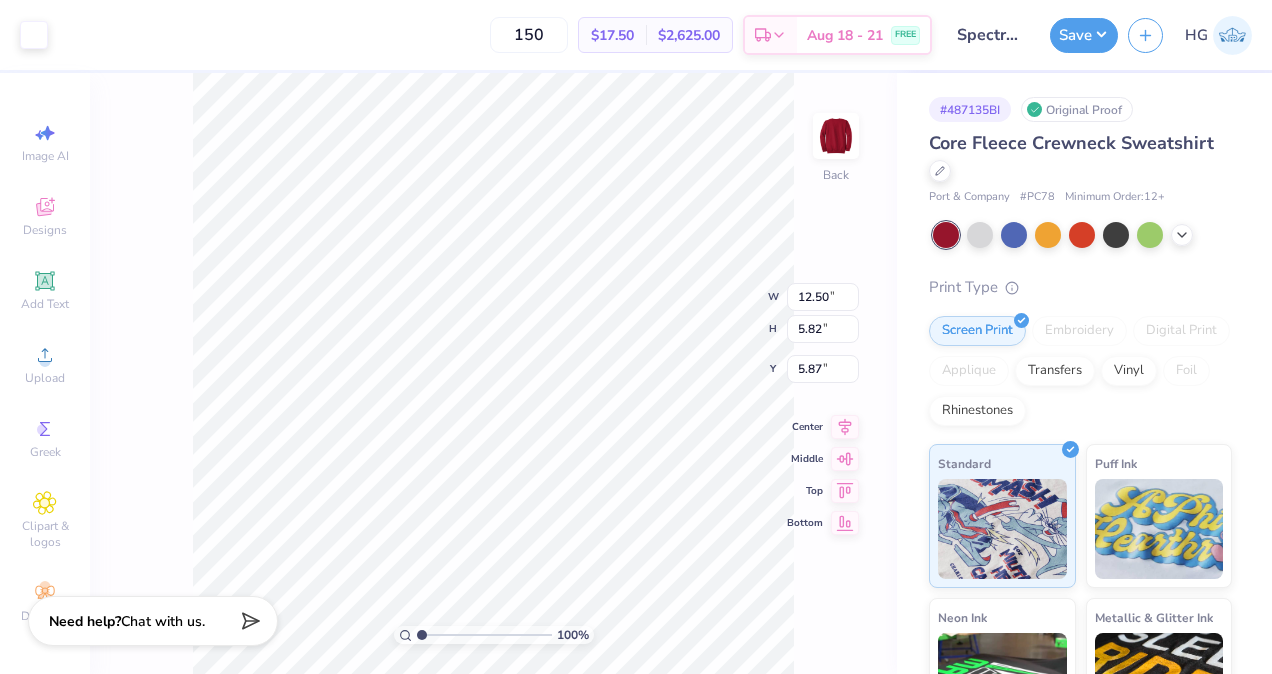 type on "3.00" 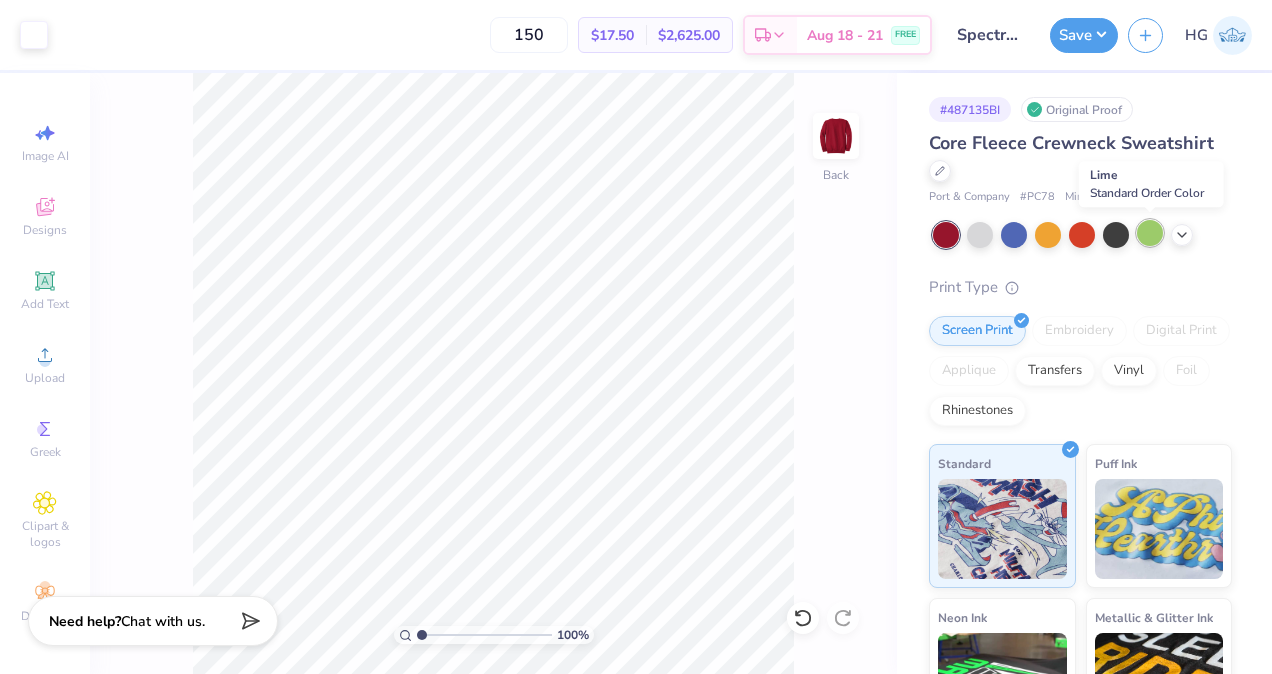 click at bounding box center [1150, 233] 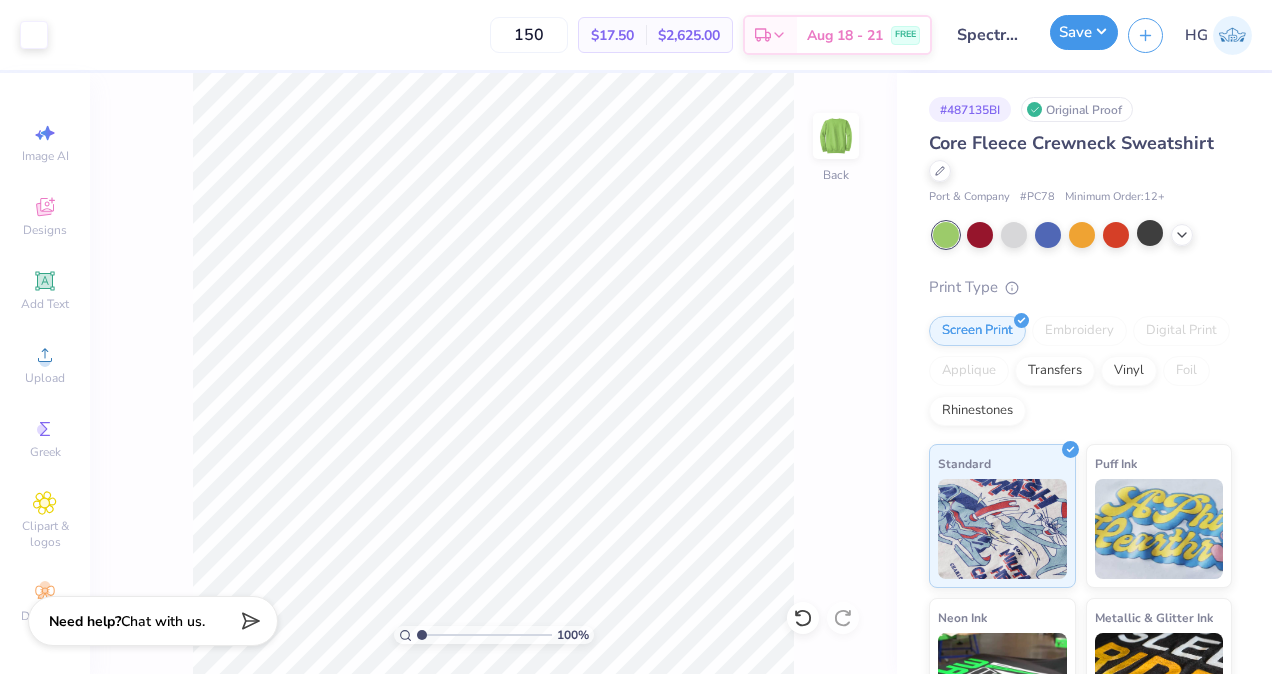 click on "Save" at bounding box center [1084, 32] 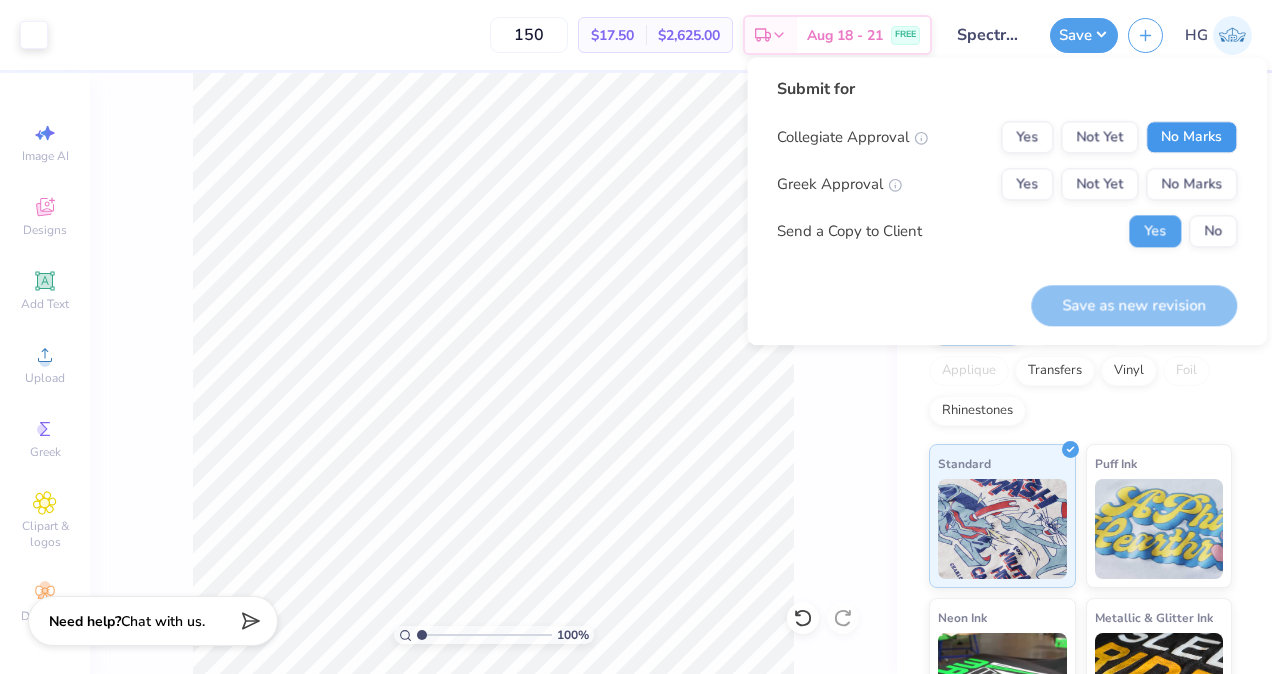 click on "No Marks" at bounding box center [1191, 137] 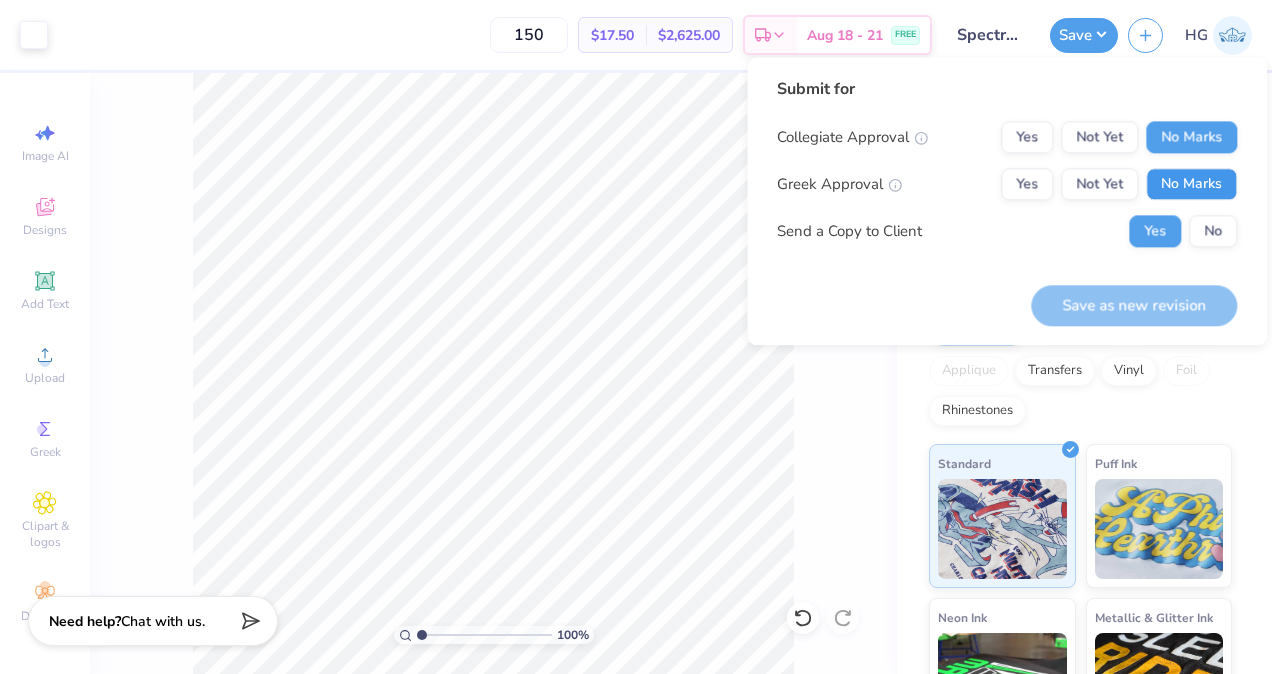 click on "No Marks" at bounding box center (1191, 184) 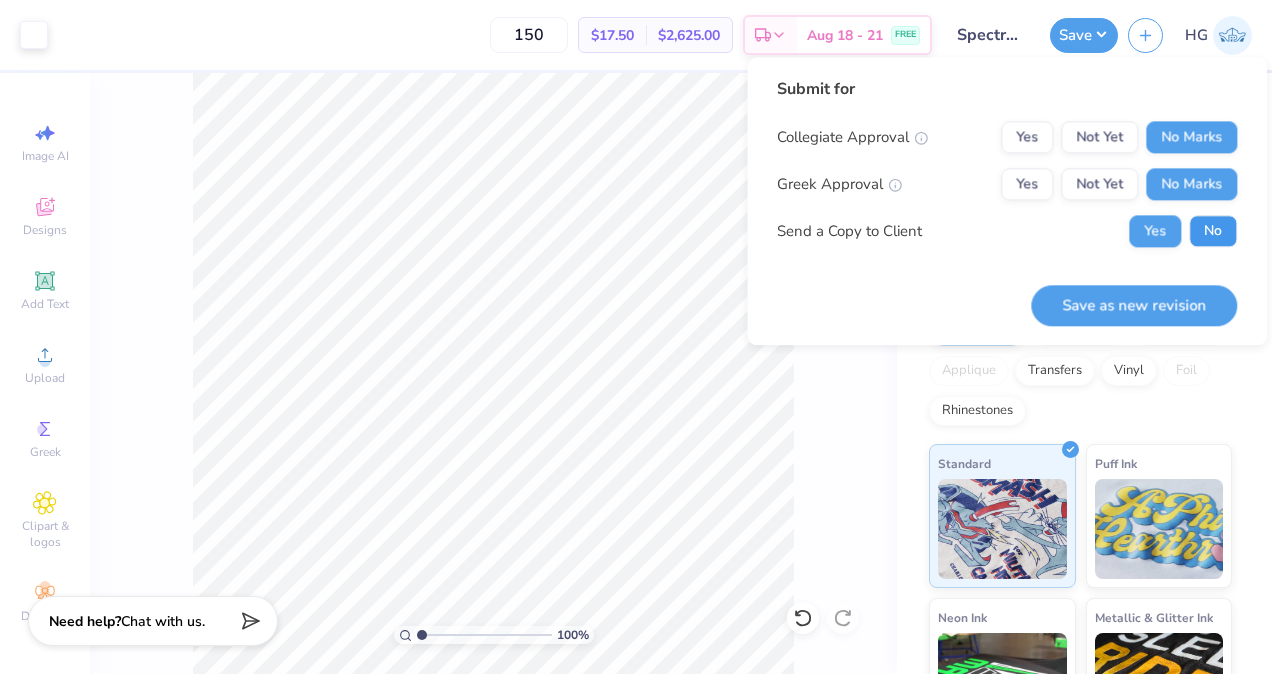 click on "No" at bounding box center [1213, 231] 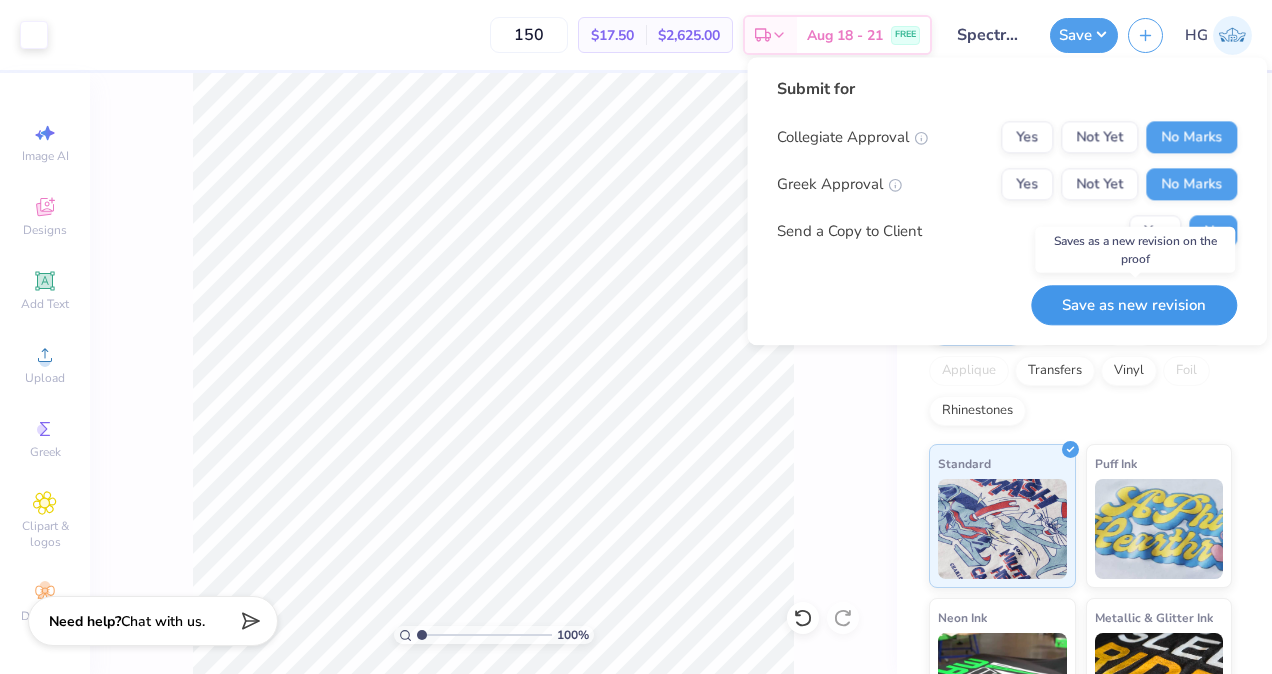 click on "Save as new revision" at bounding box center [1134, 305] 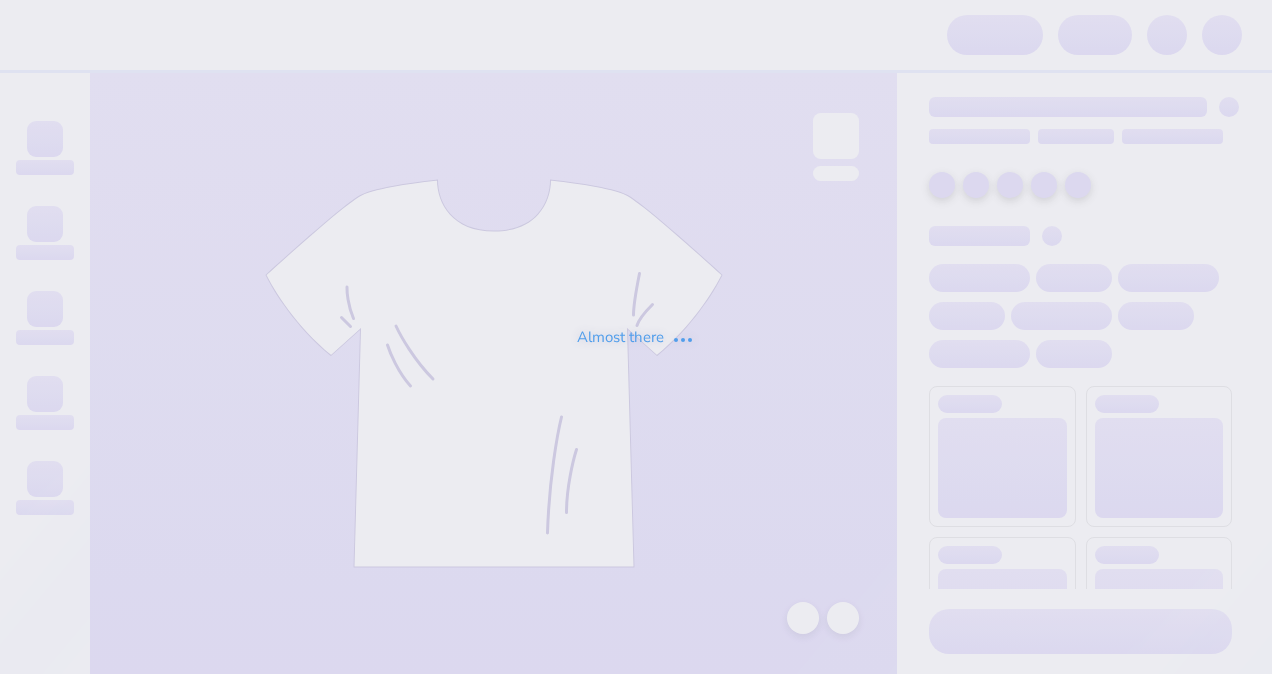 scroll, scrollTop: 0, scrollLeft: 0, axis: both 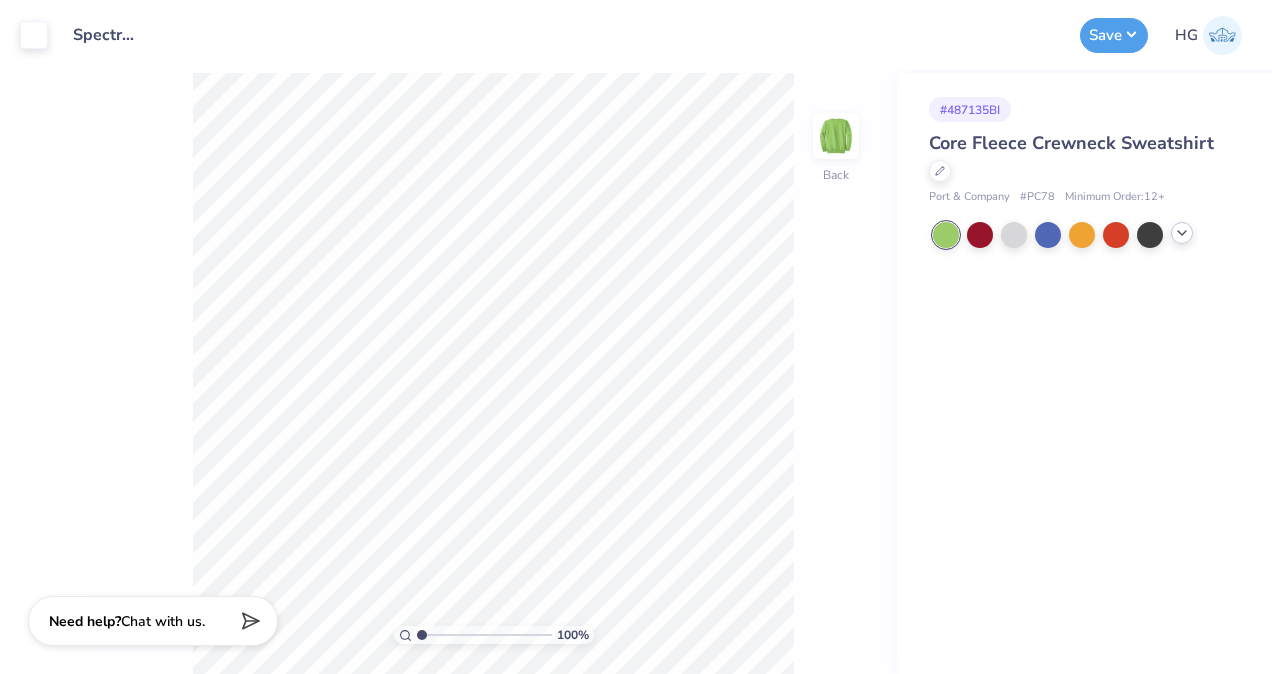 click 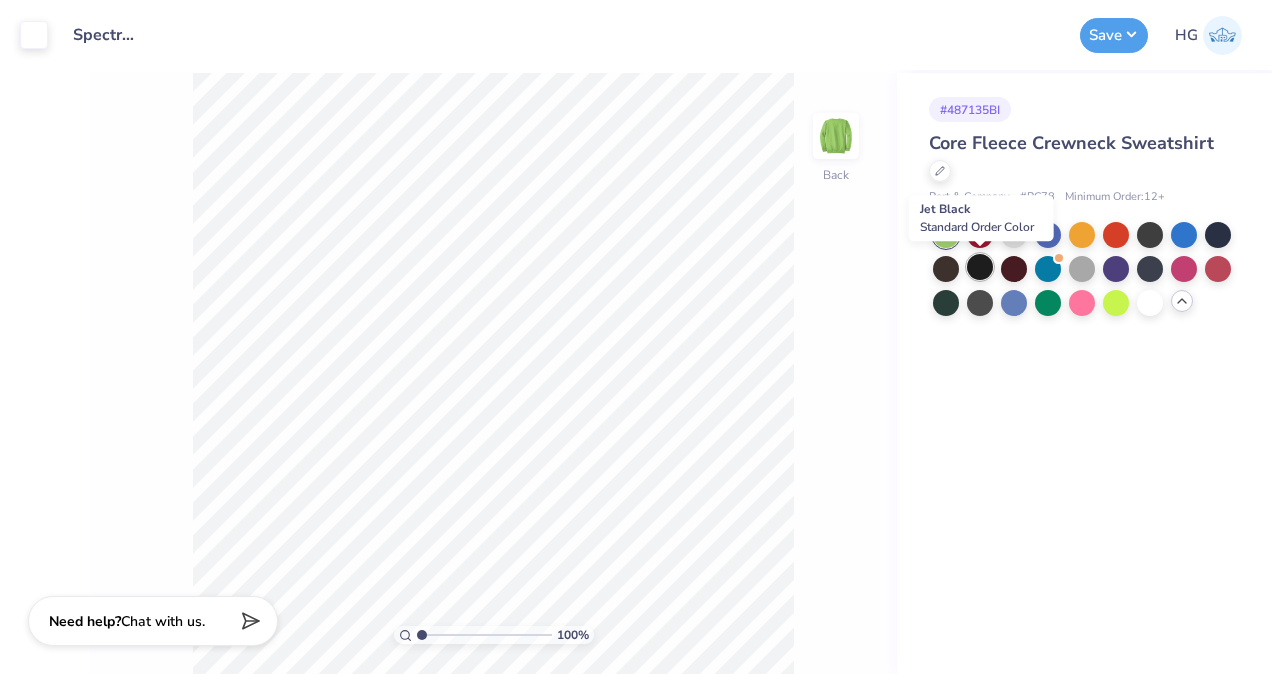 click at bounding box center [980, 267] 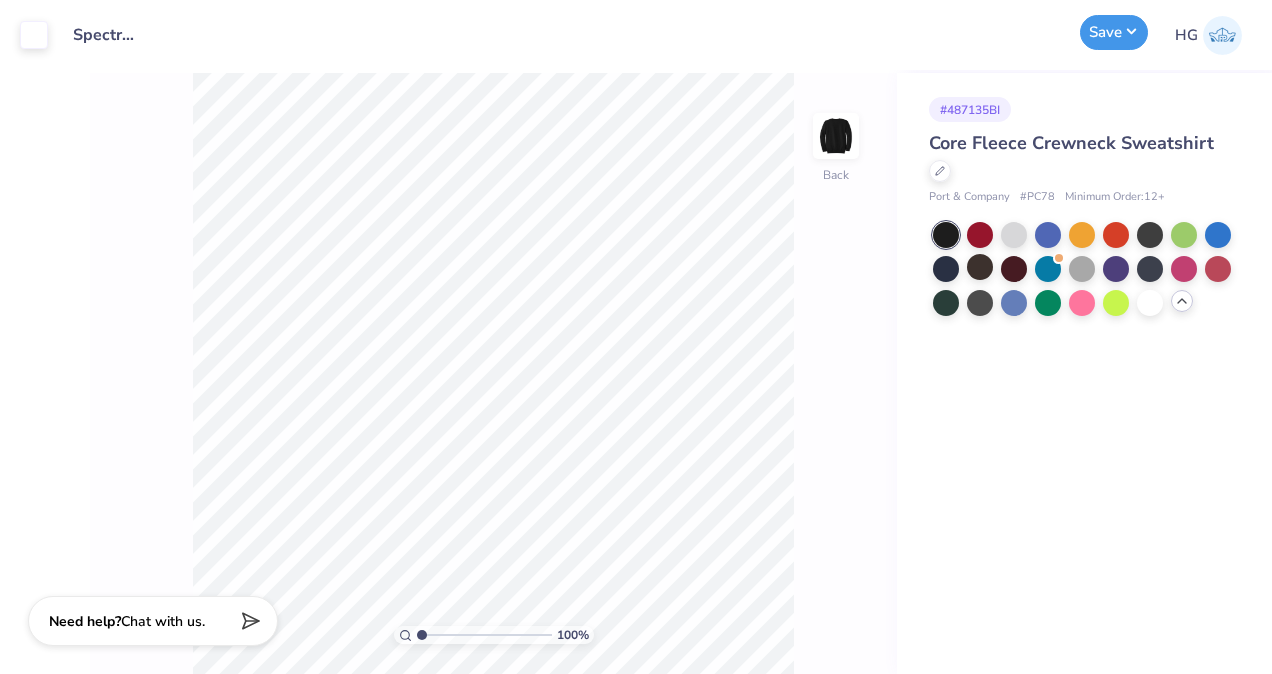 click on "Save" at bounding box center (1114, 32) 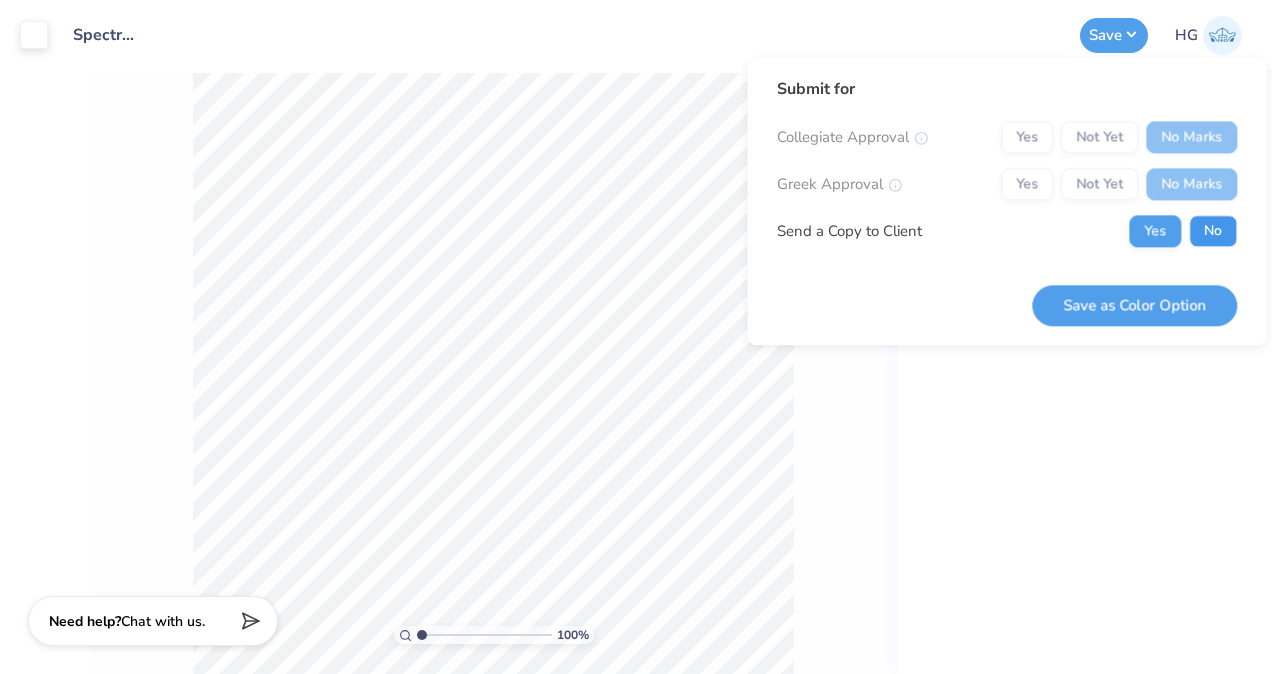 click on "No" at bounding box center [1213, 231] 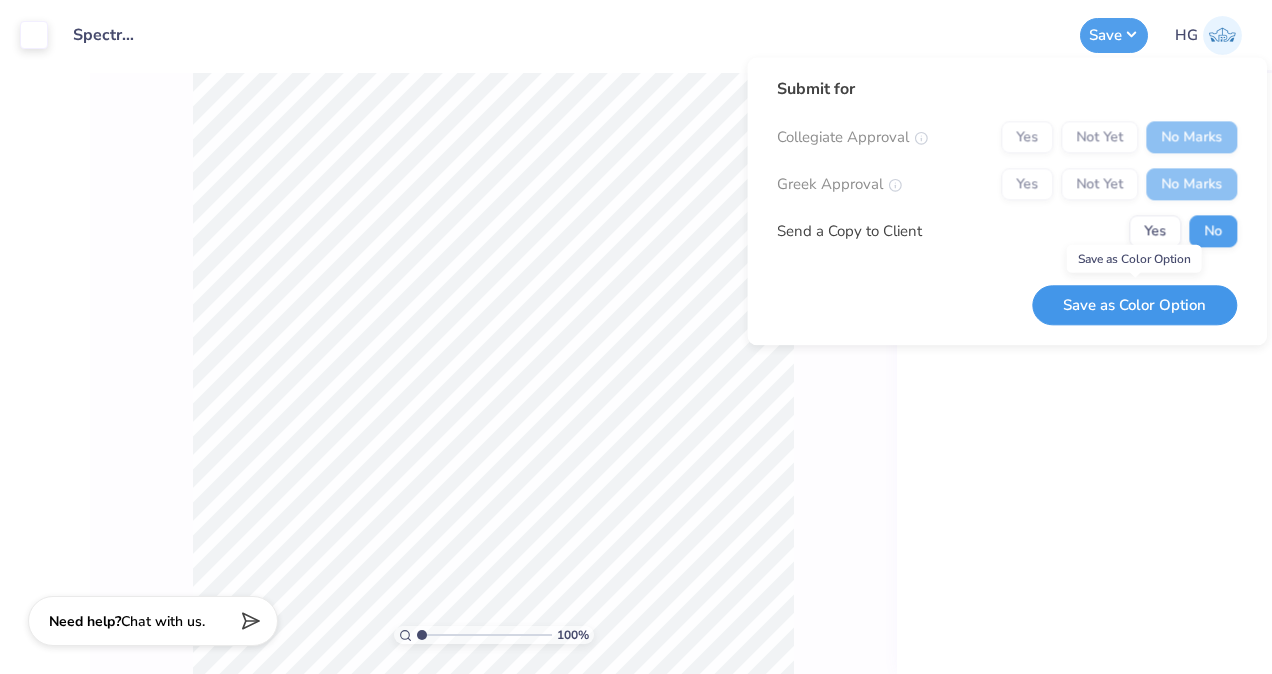 click on "Save as Color Option" at bounding box center [1134, 305] 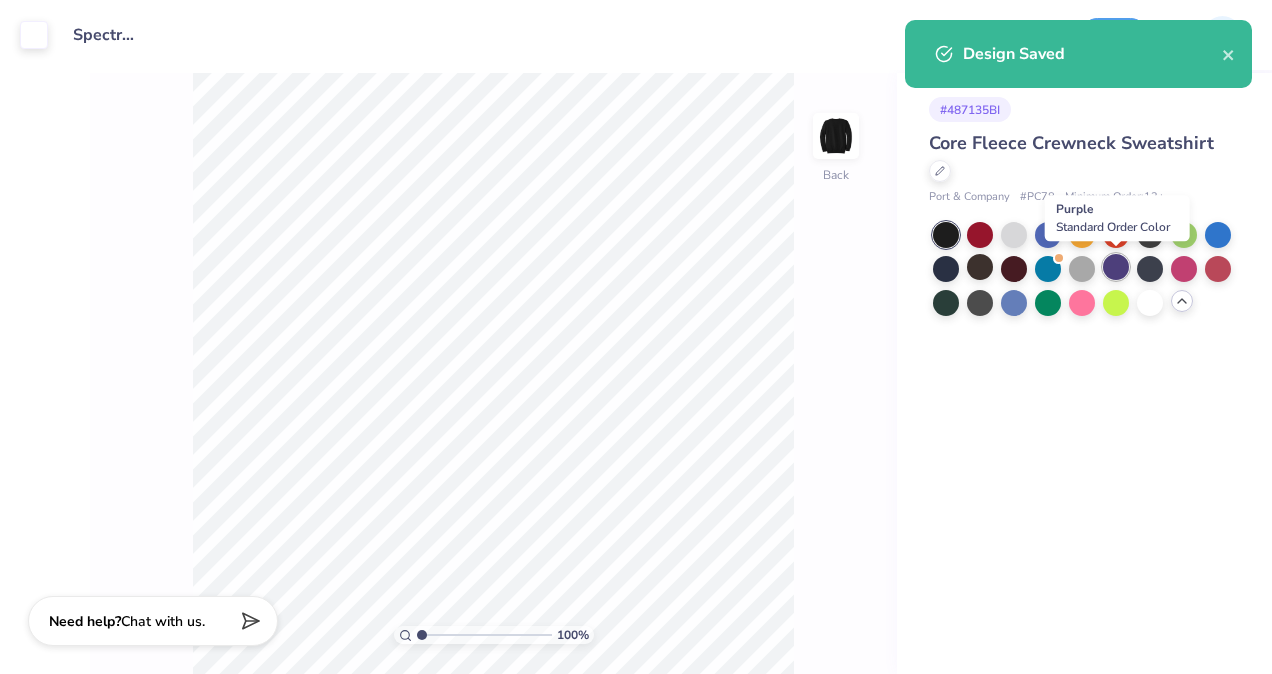 click at bounding box center [1116, 267] 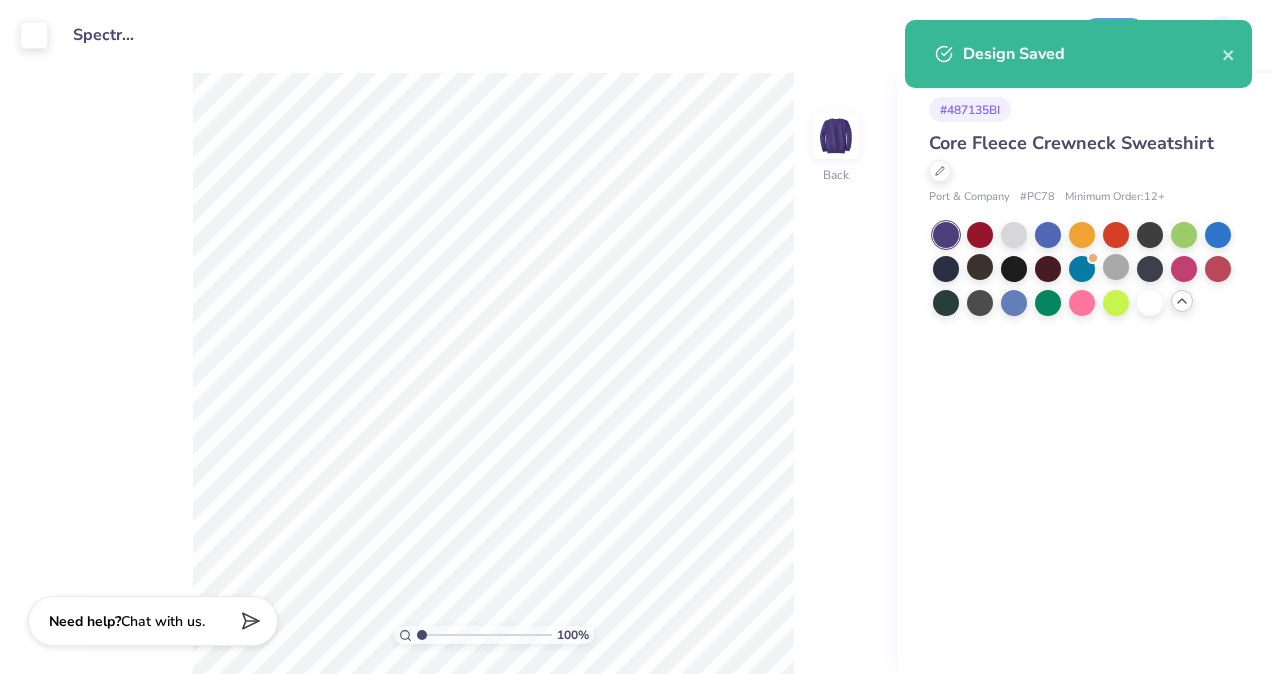 click on "# 487135BI Core Fleece Crewneck Sweatshirt Port & Company # PC78 Minimum Order:  12 +" at bounding box center (1084, 373) 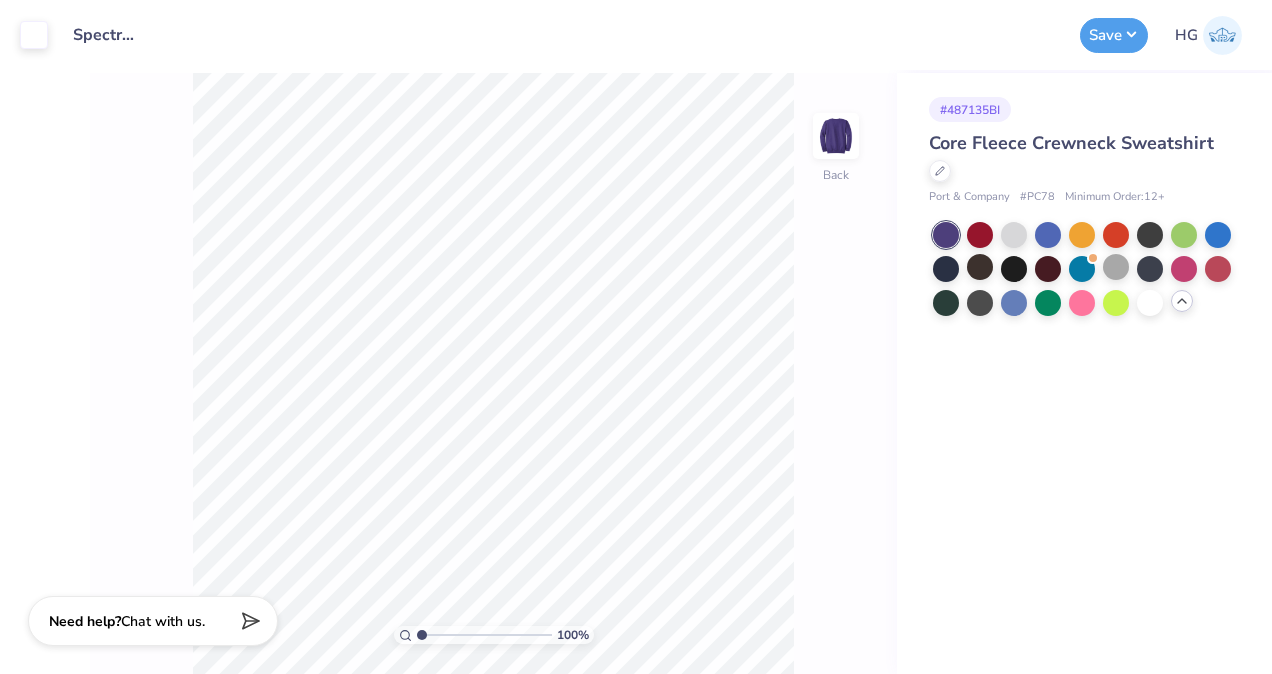 click on "Save" at bounding box center [1114, 35] 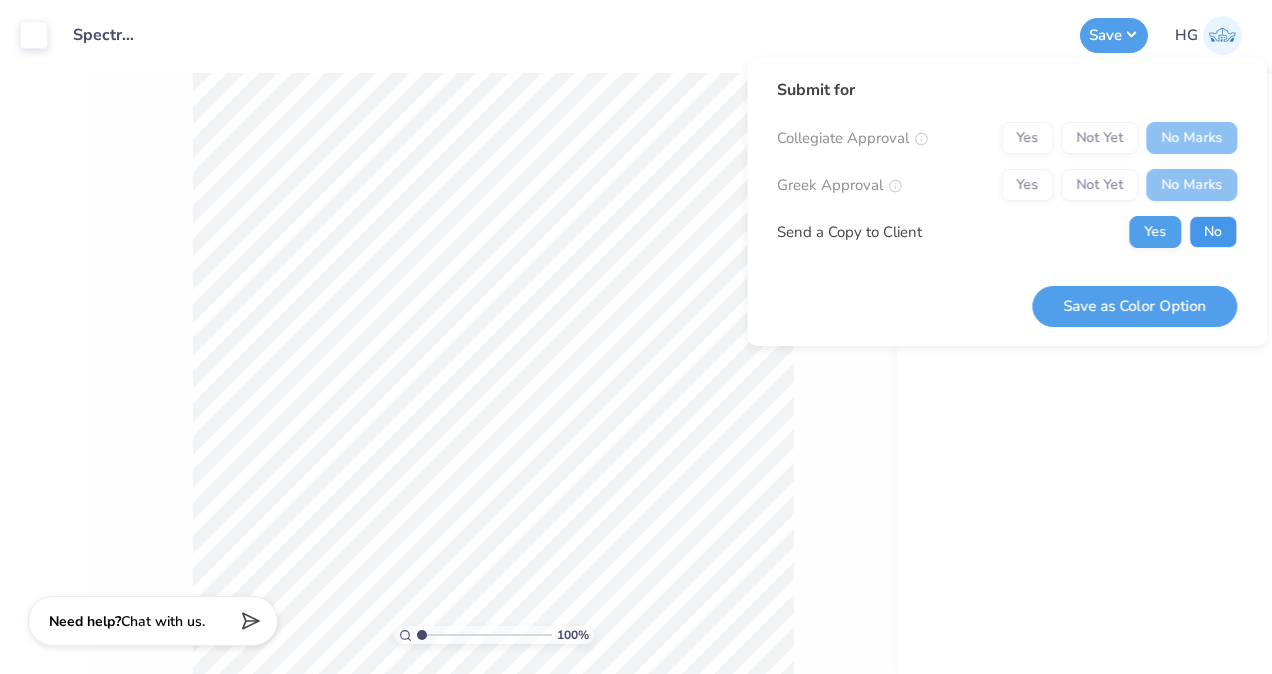 click on "No" at bounding box center [1213, 232] 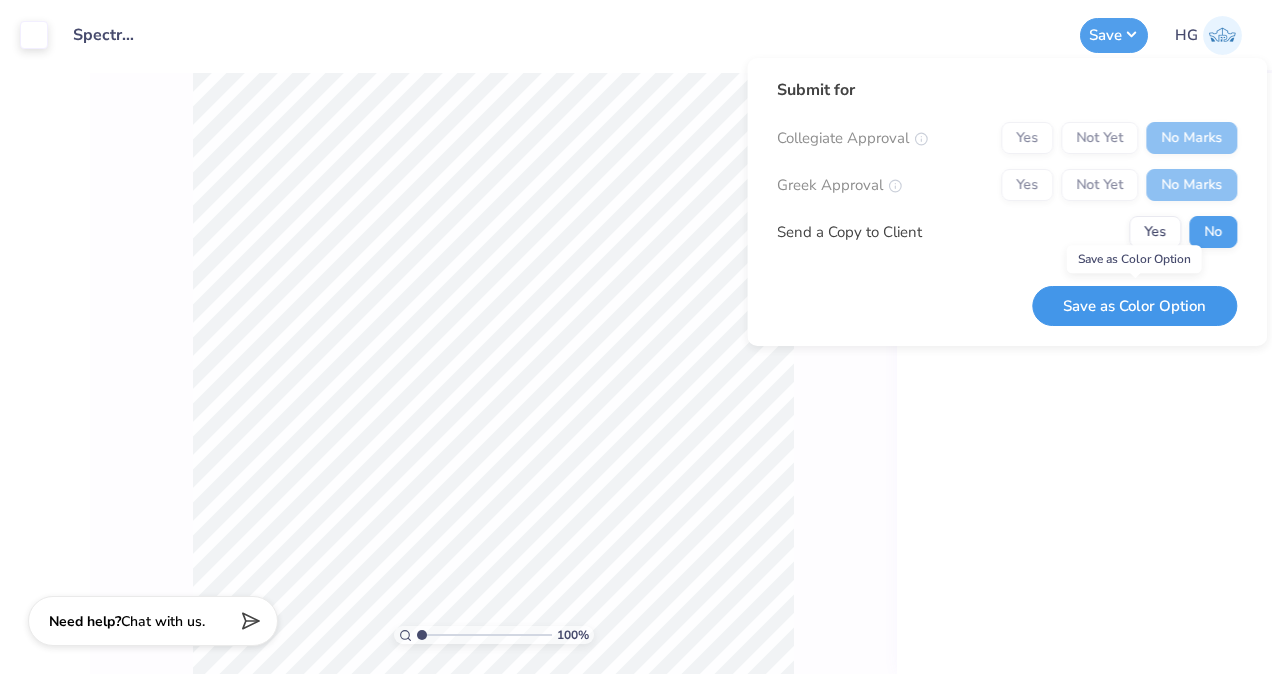 click on "Save as Color Option" at bounding box center [1134, 306] 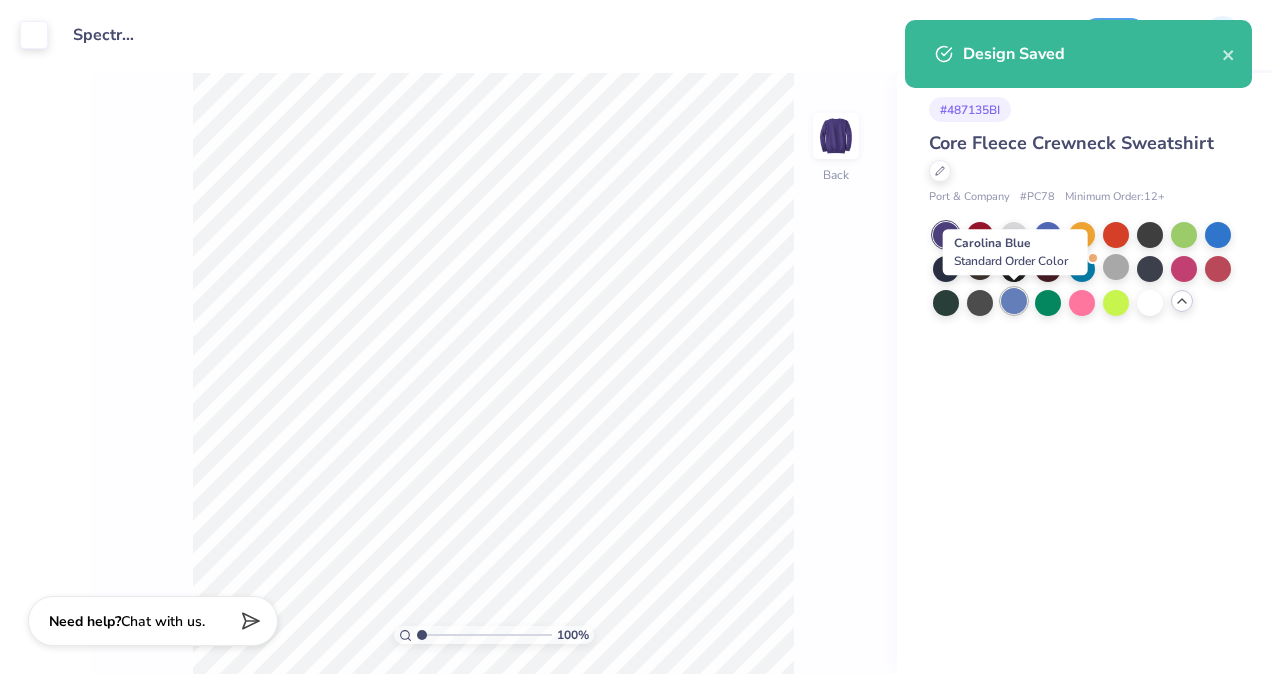 click at bounding box center [1014, 301] 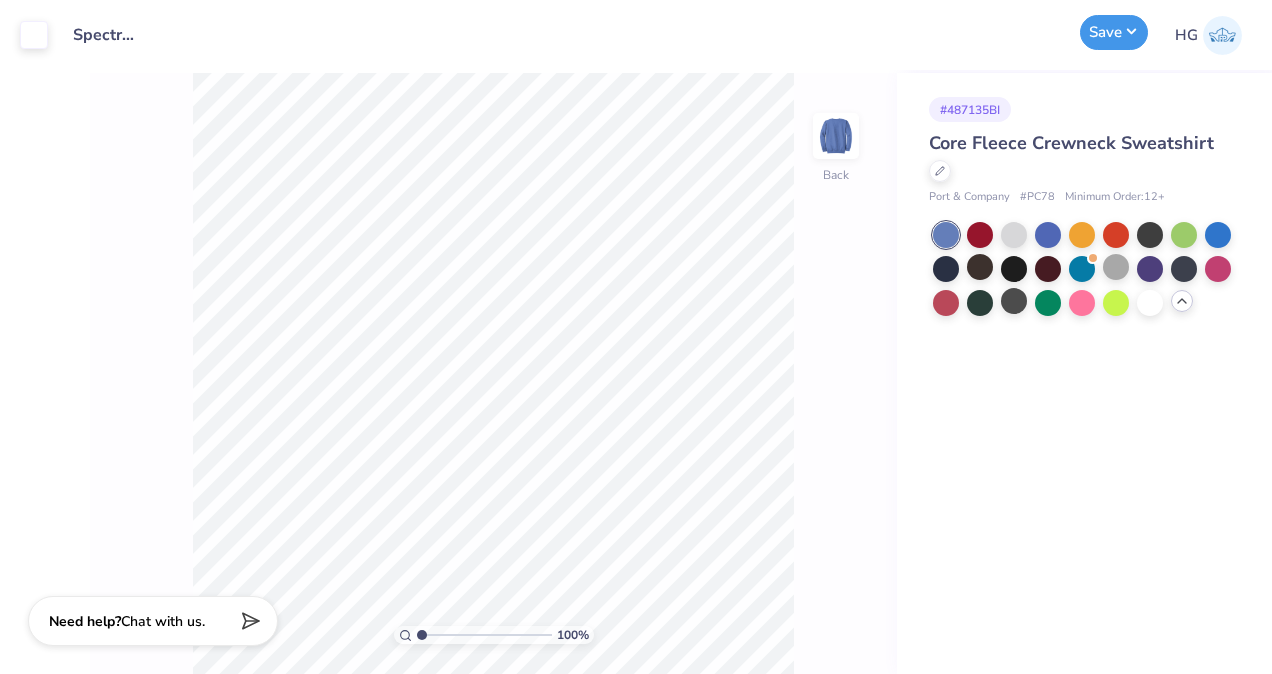 click on "Save" at bounding box center (1114, 32) 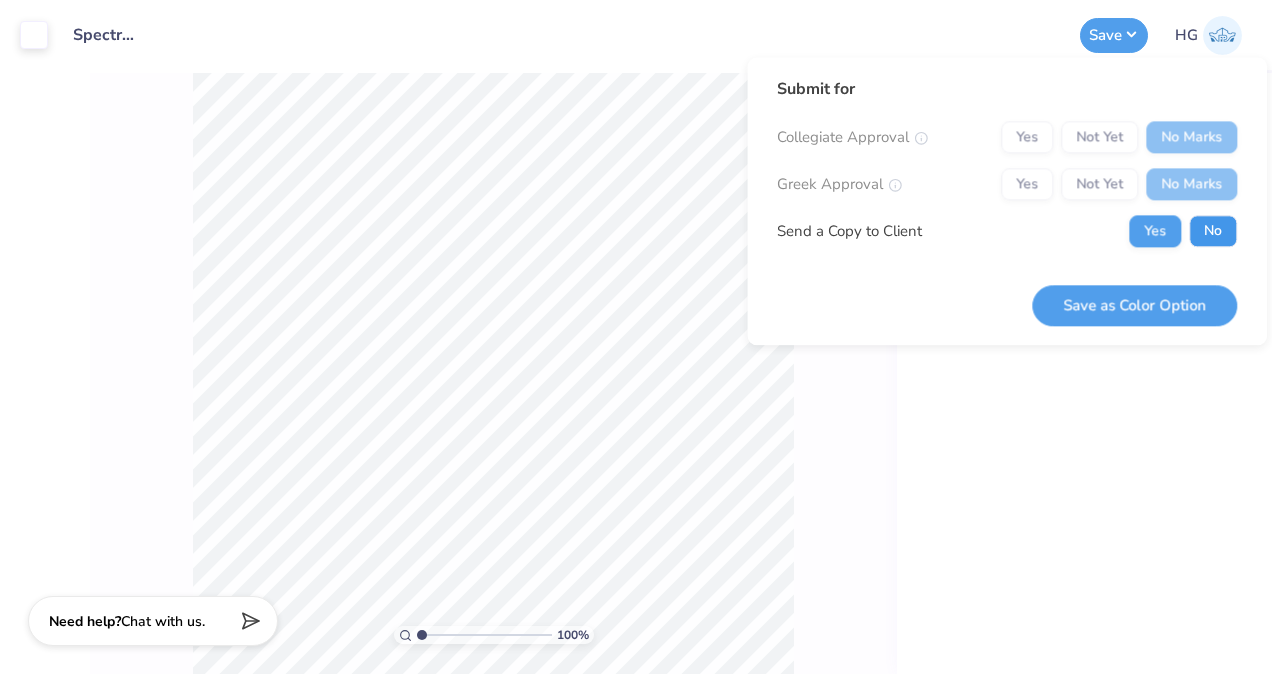 click on "No" at bounding box center (1213, 231) 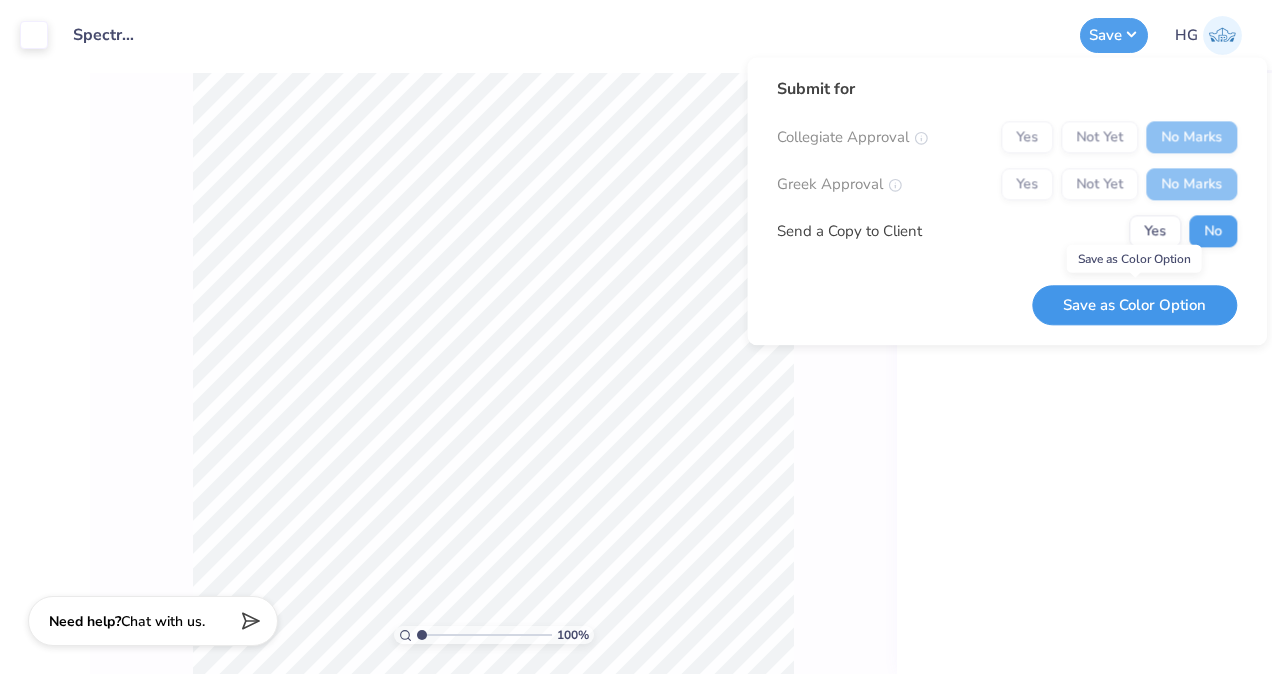 click on "Save as Color Option" at bounding box center [1134, 305] 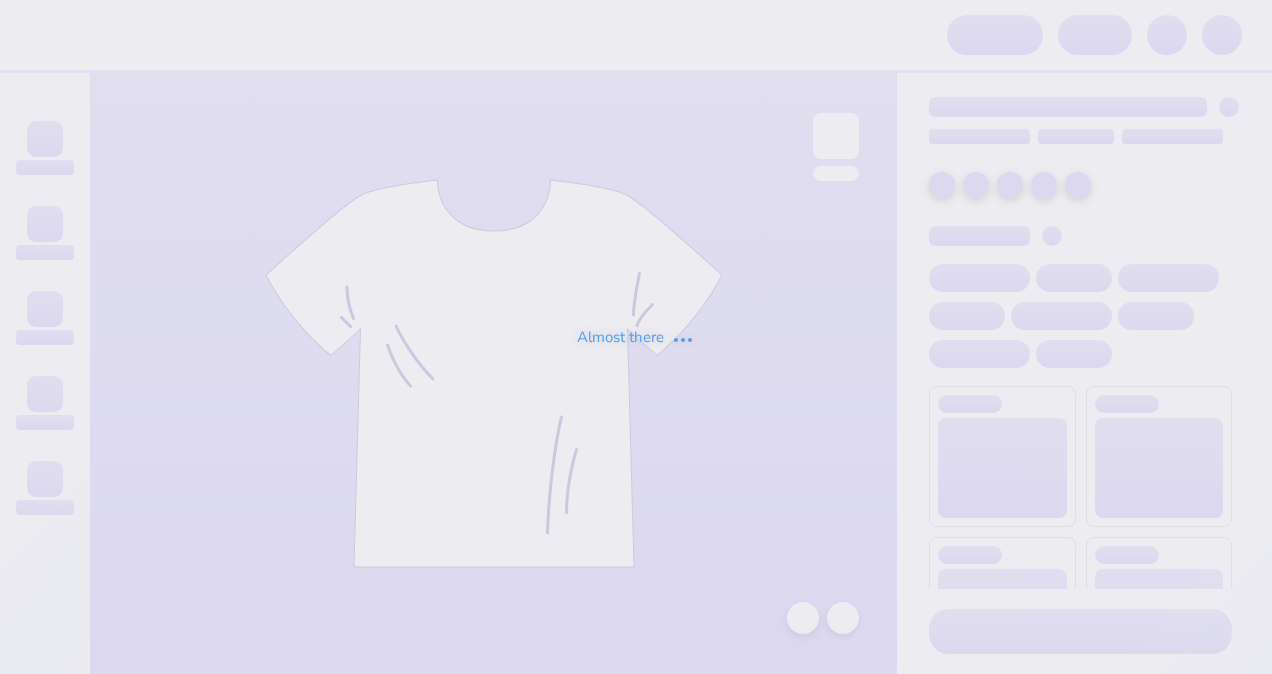 scroll, scrollTop: 0, scrollLeft: 0, axis: both 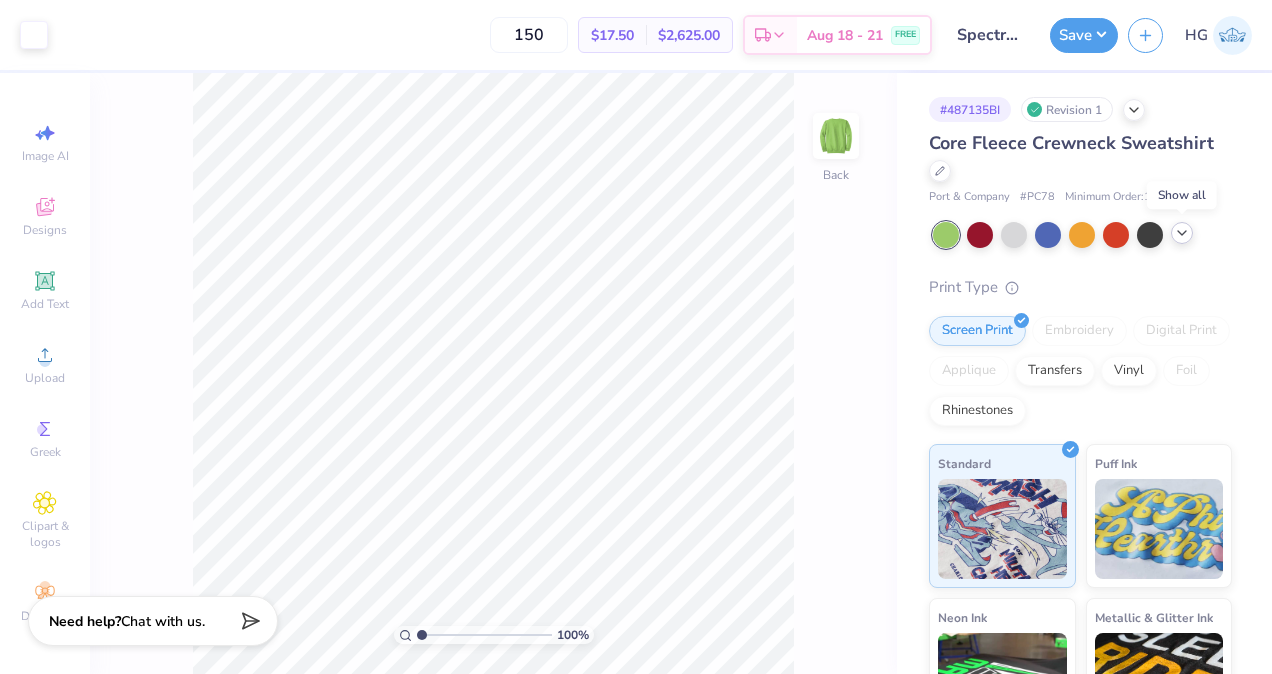 click 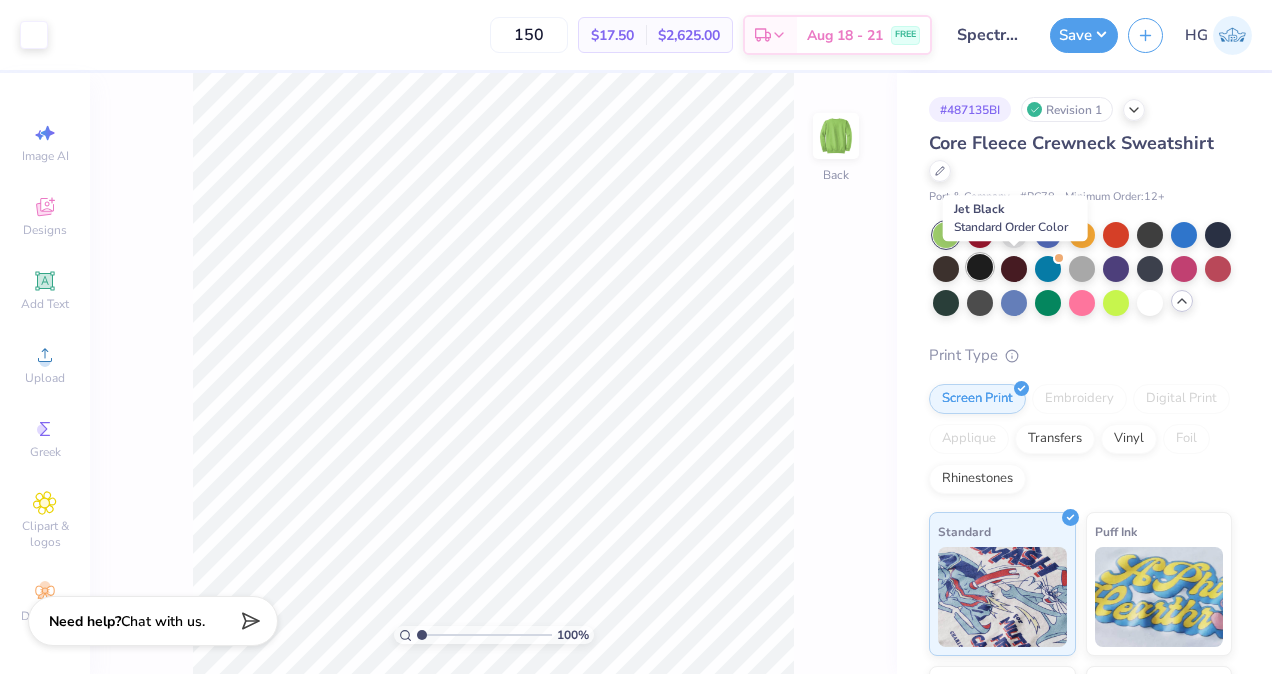 click at bounding box center (980, 267) 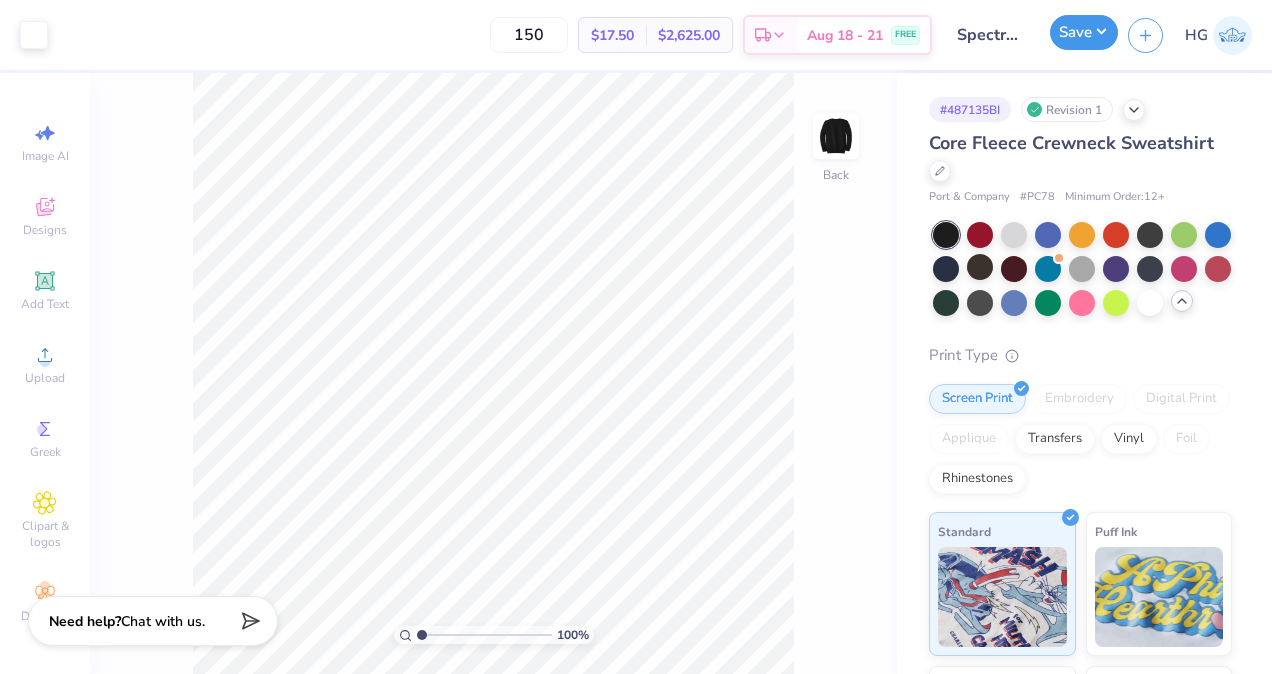 click on "Save" at bounding box center (1084, 32) 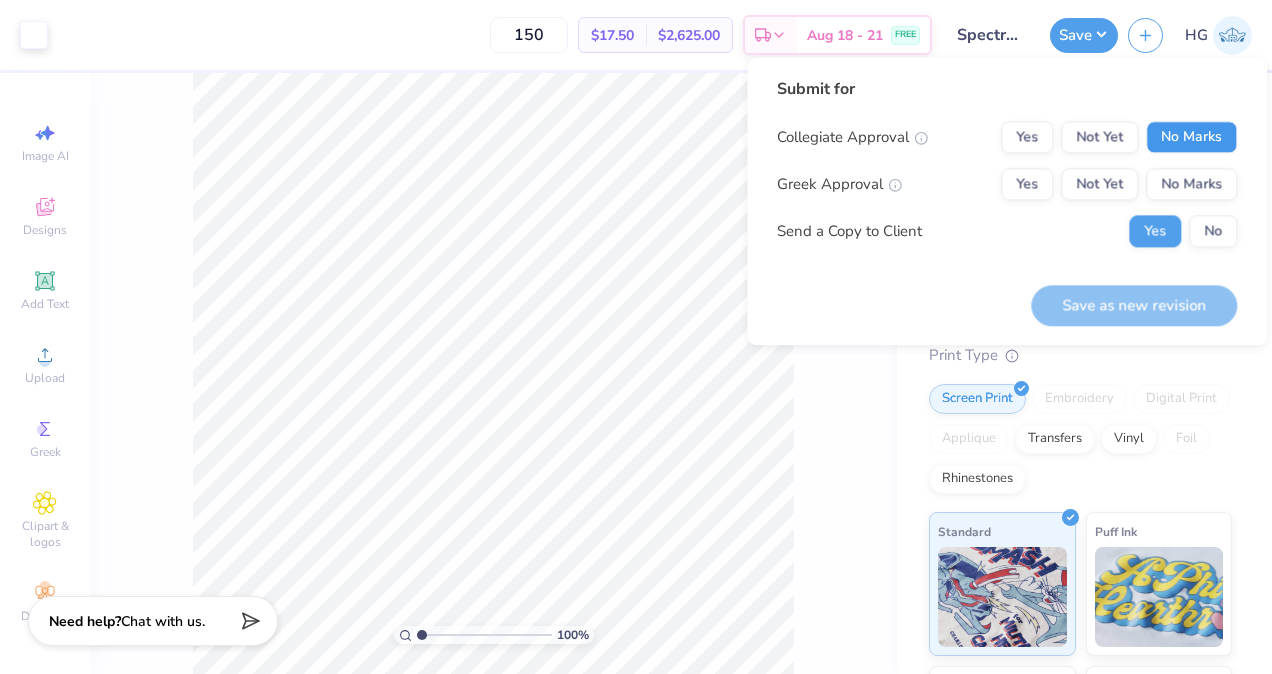 click on "No Marks" at bounding box center [1191, 137] 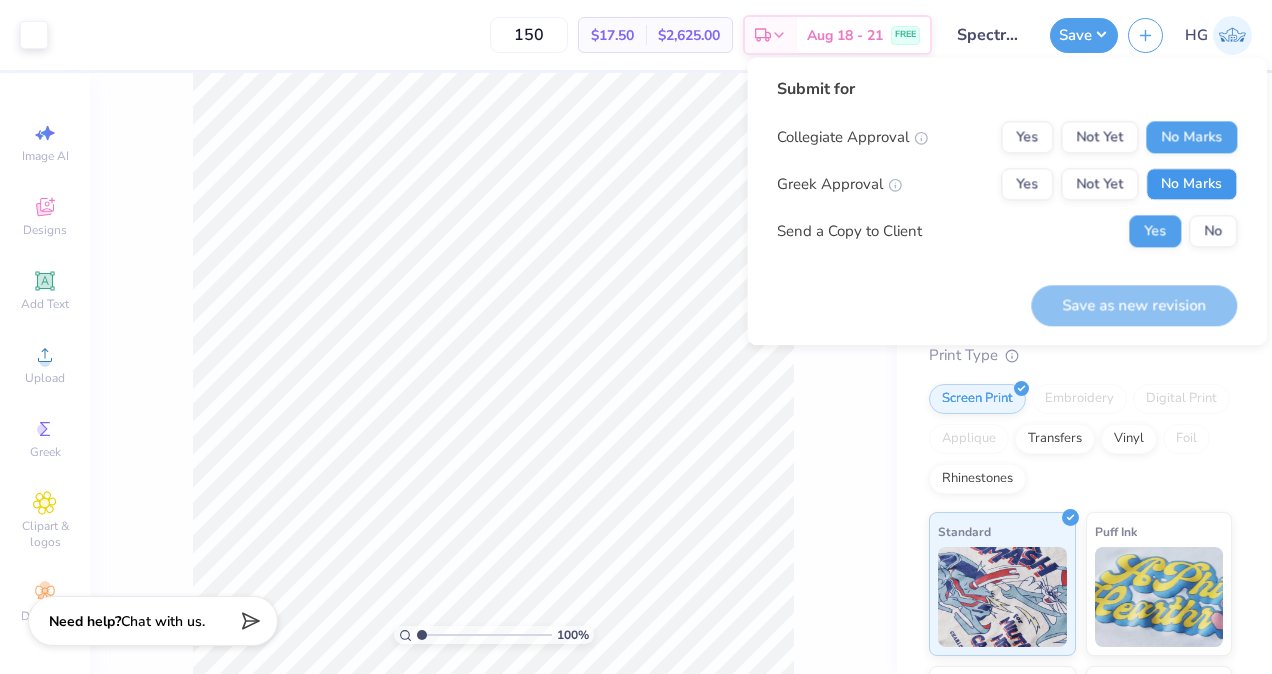 click on "No Marks" at bounding box center [1191, 184] 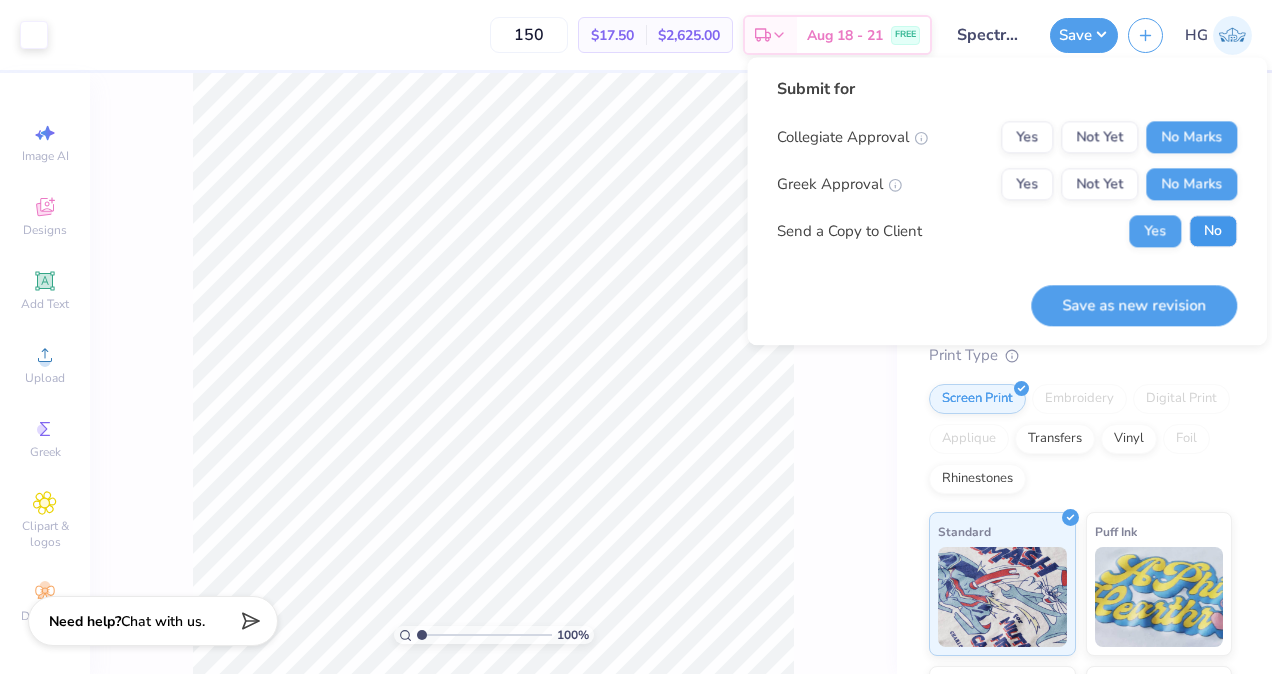 click on "No" at bounding box center [1213, 231] 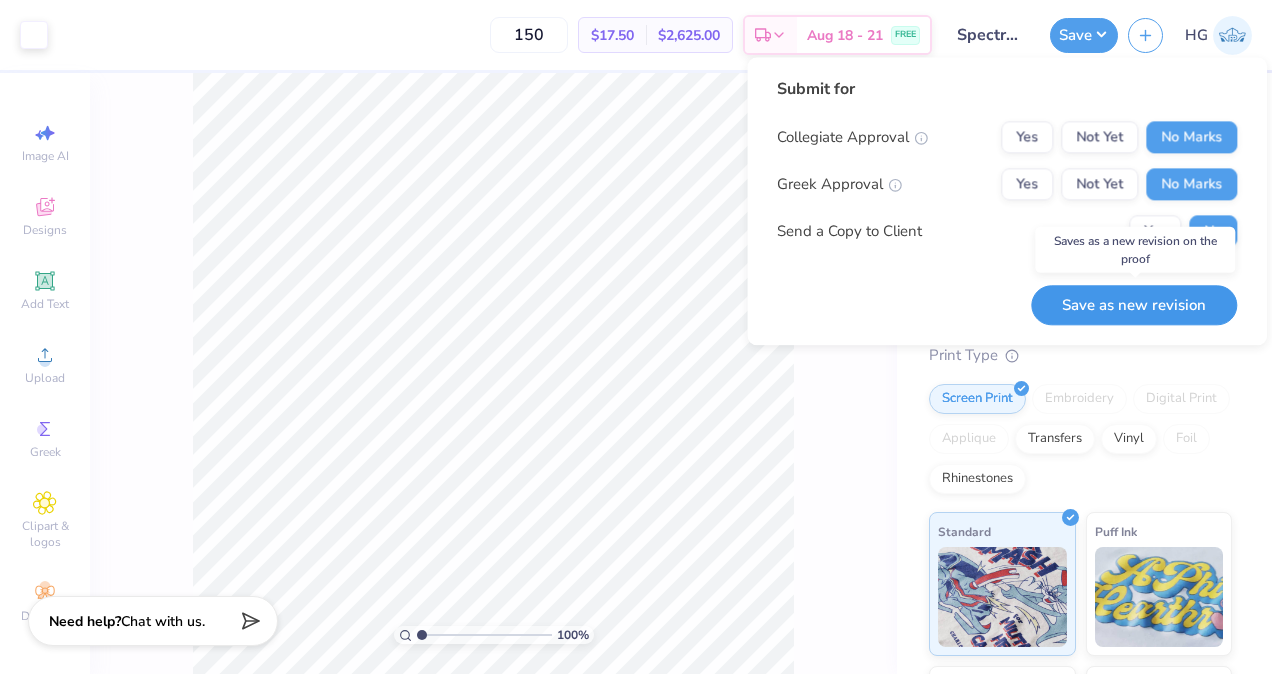 click on "Save as new revision" at bounding box center (1134, 305) 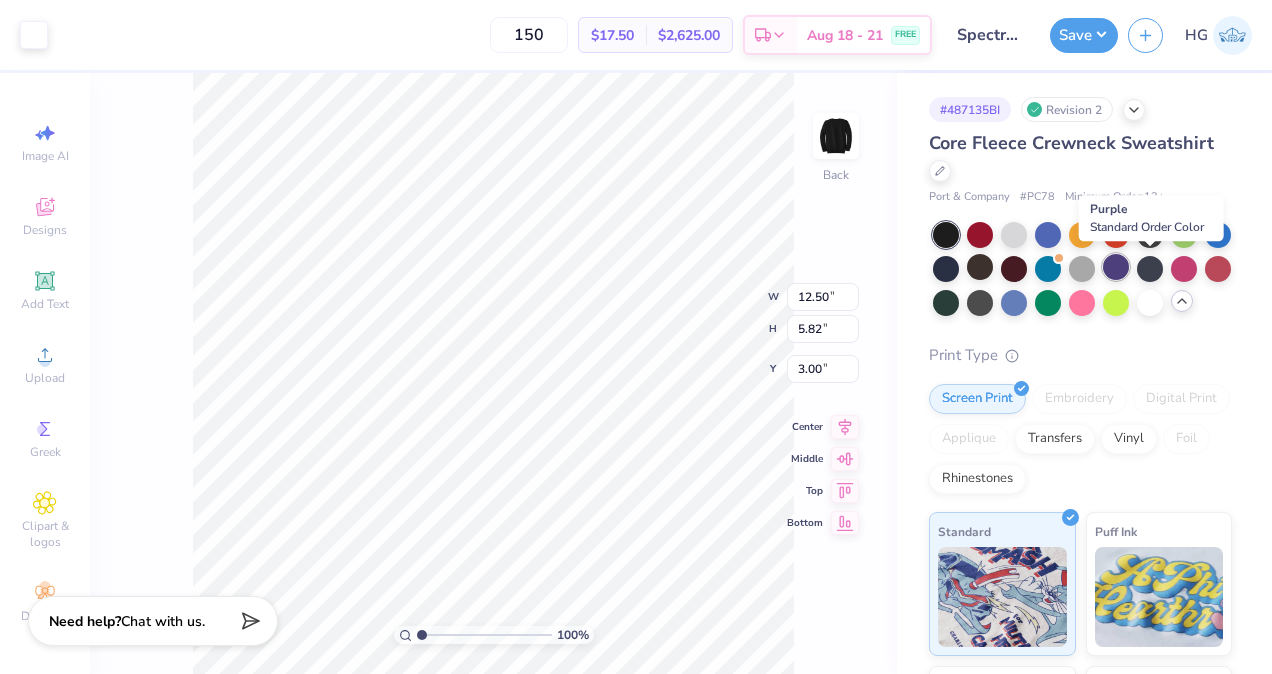 click at bounding box center (1116, 267) 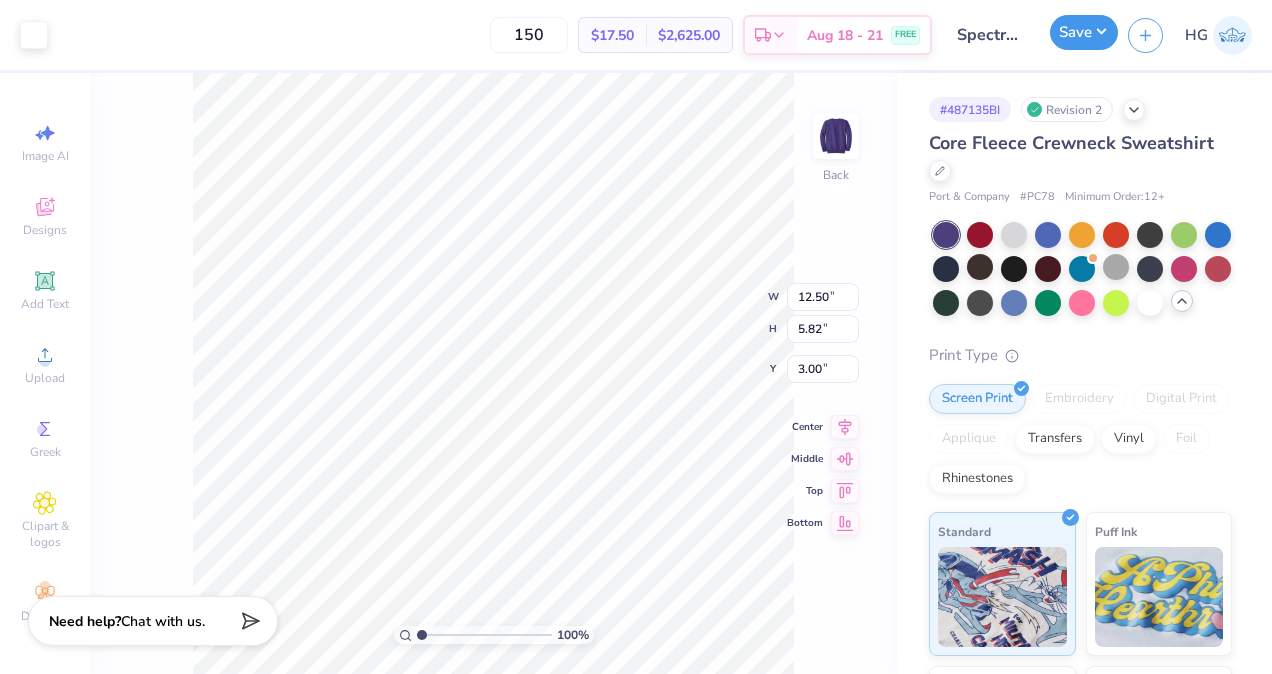 click on "Save" at bounding box center (1084, 32) 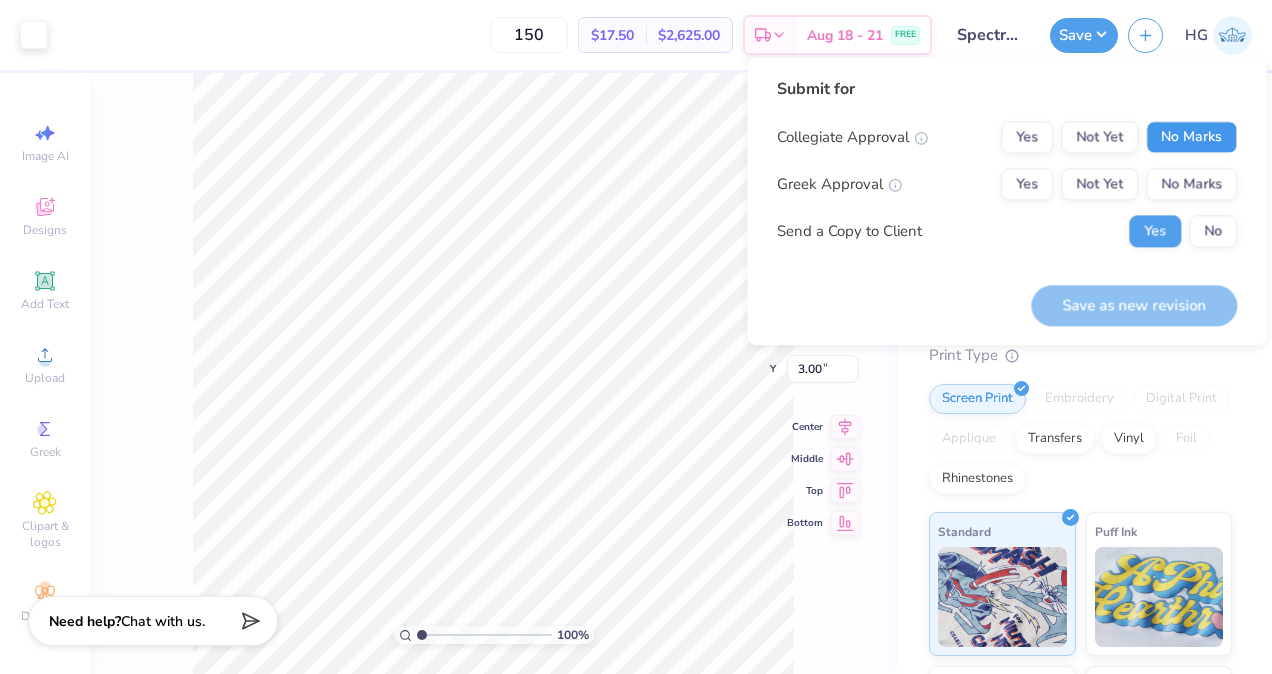 click on "No Marks" at bounding box center (1191, 137) 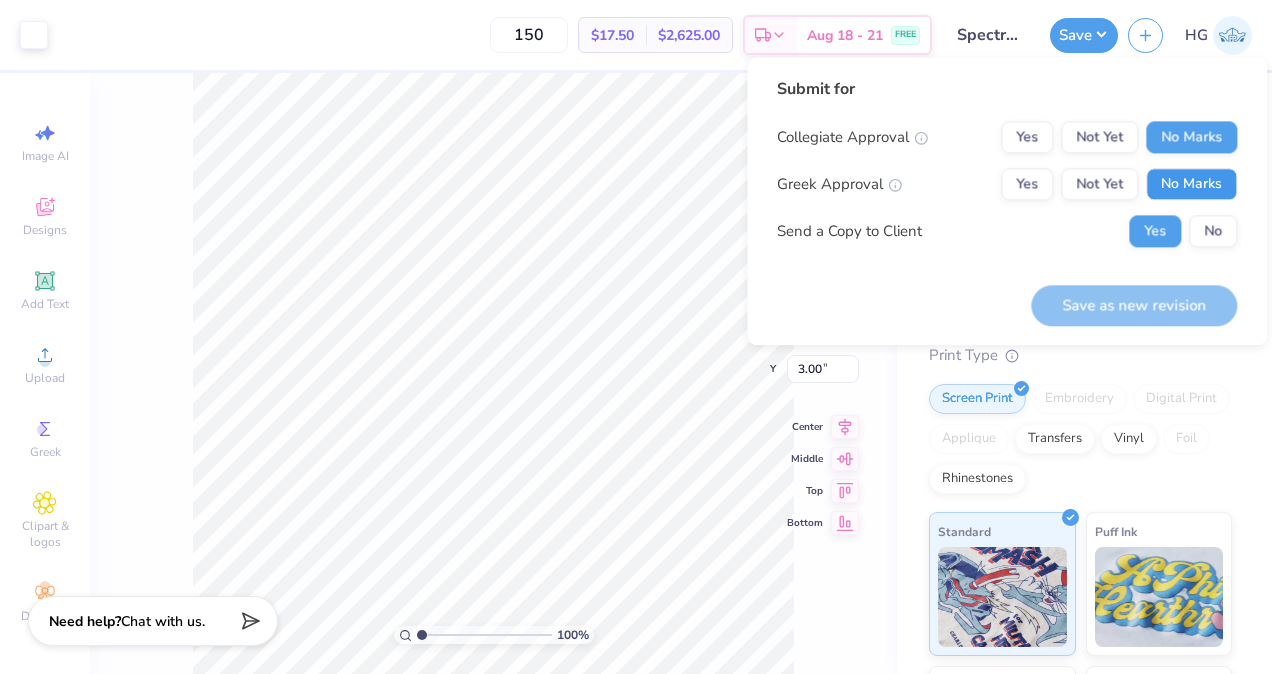 click on "No Marks" at bounding box center (1191, 184) 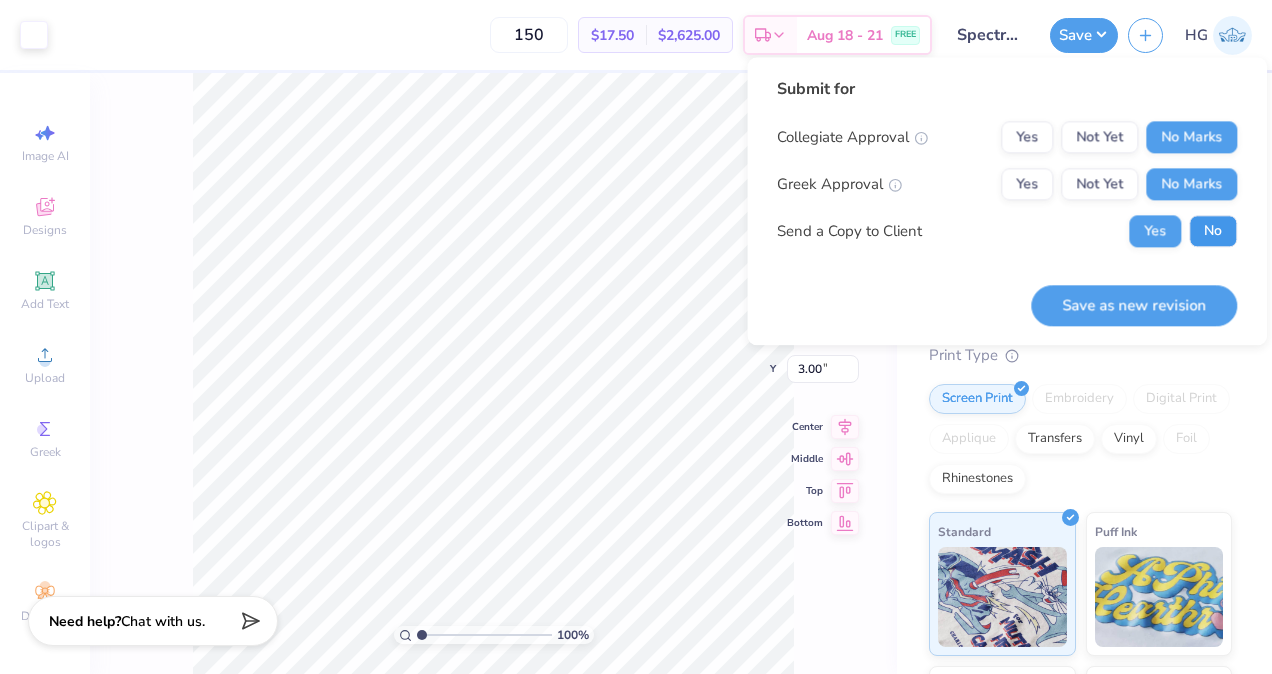 click on "No" at bounding box center [1213, 231] 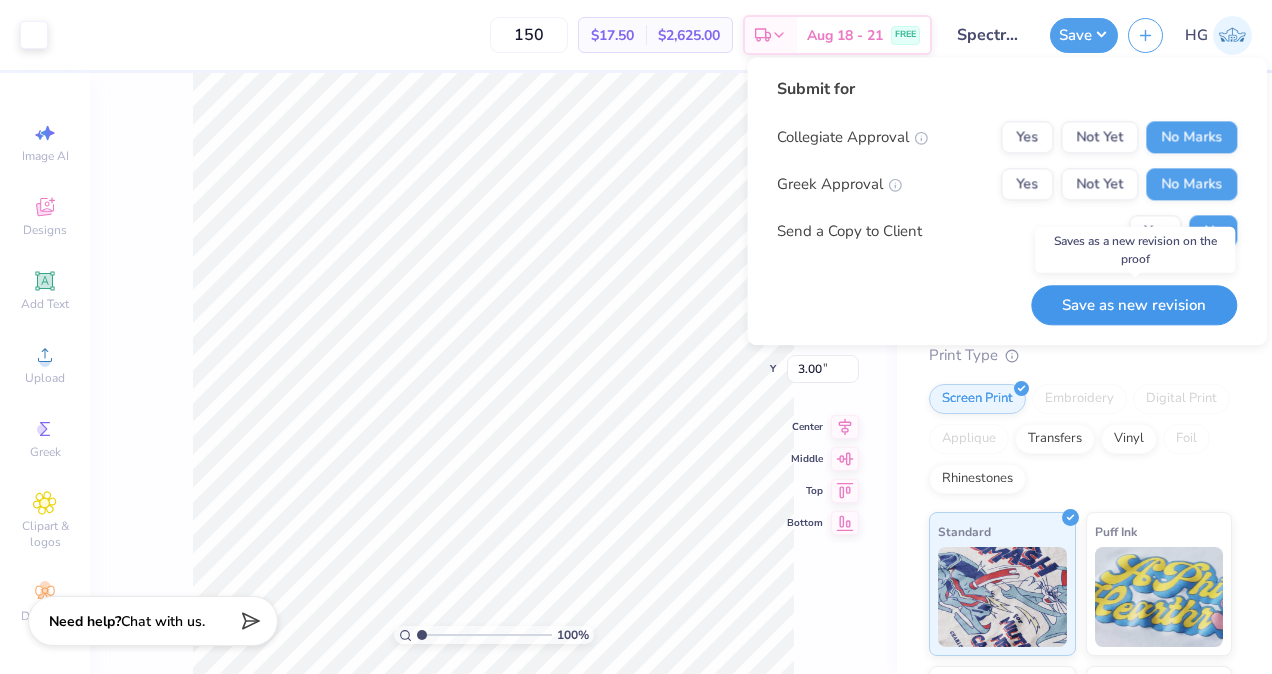 click on "Save as new revision" at bounding box center (1134, 305) 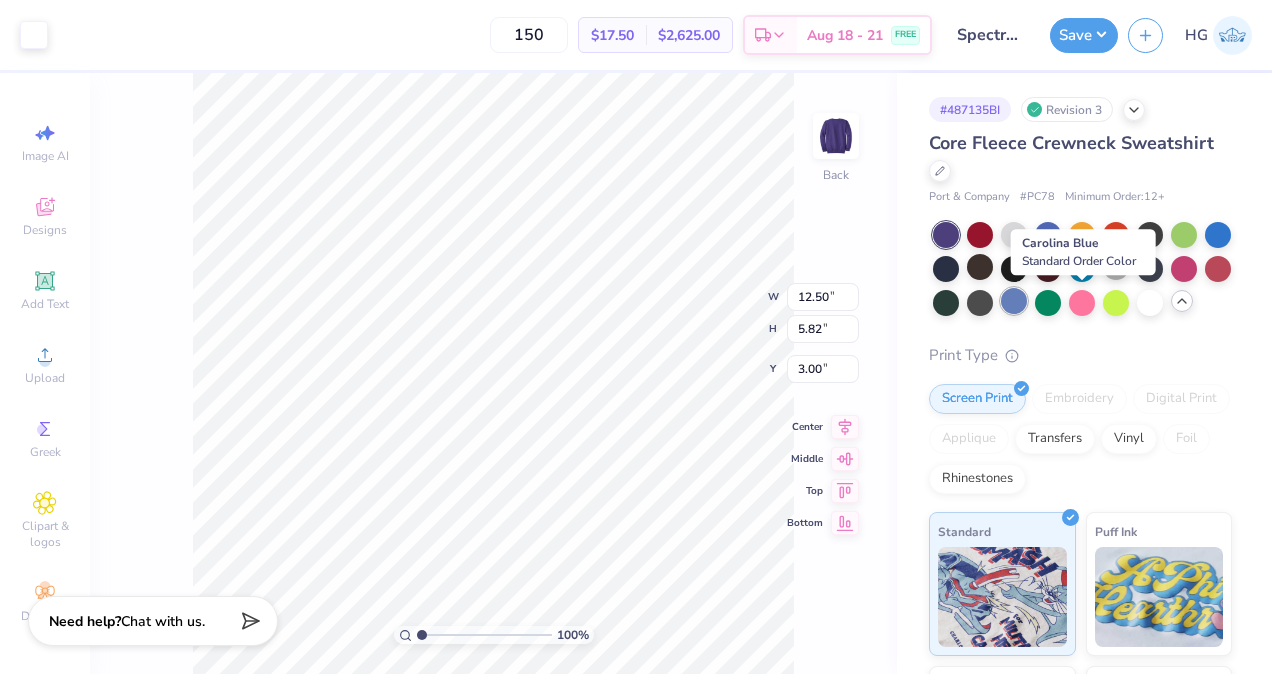 click at bounding box center (1014, 301) 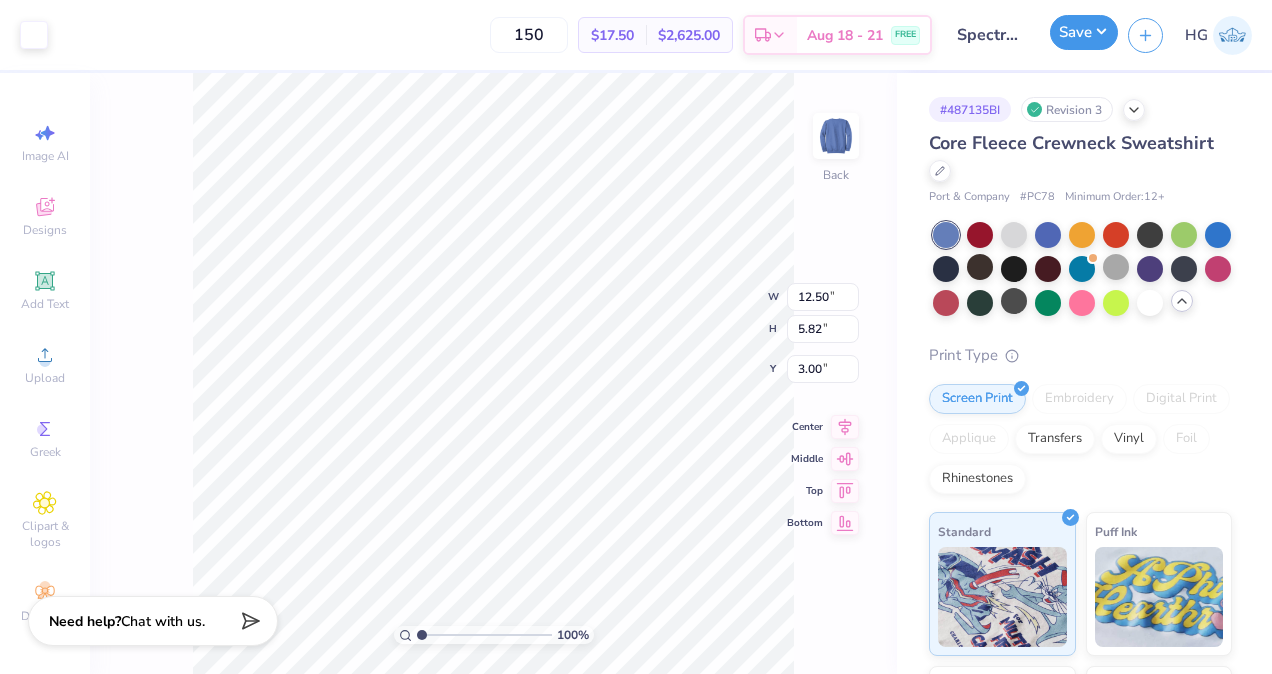 click on "Save" at bounding box center [1084, 32] 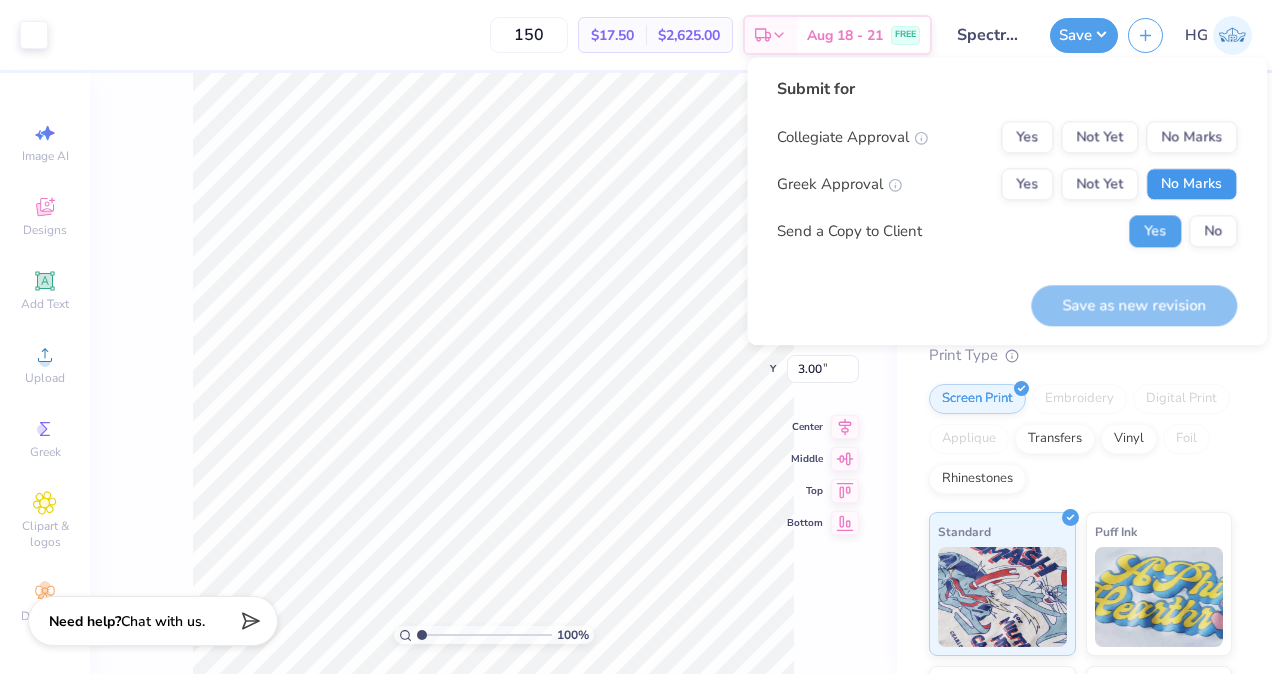 click on "No Marks" at bounding box center (1191, 184) 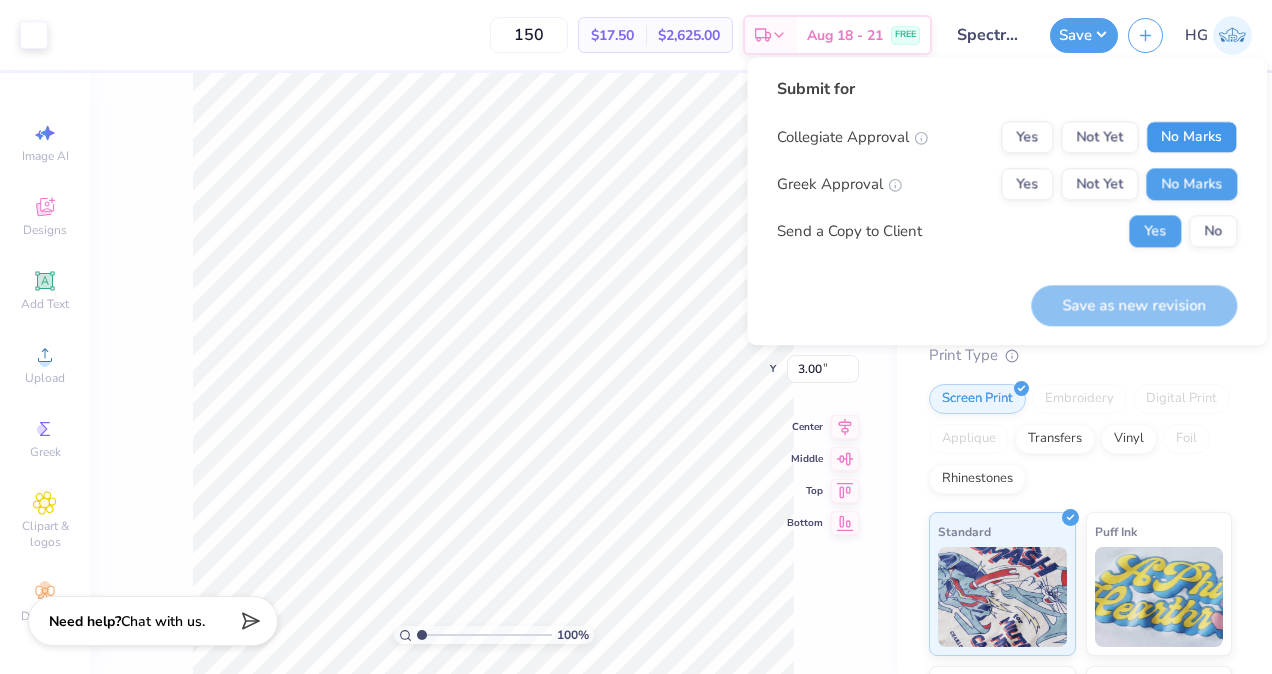 click on "No Marks" at bounding box center (1191, 137) 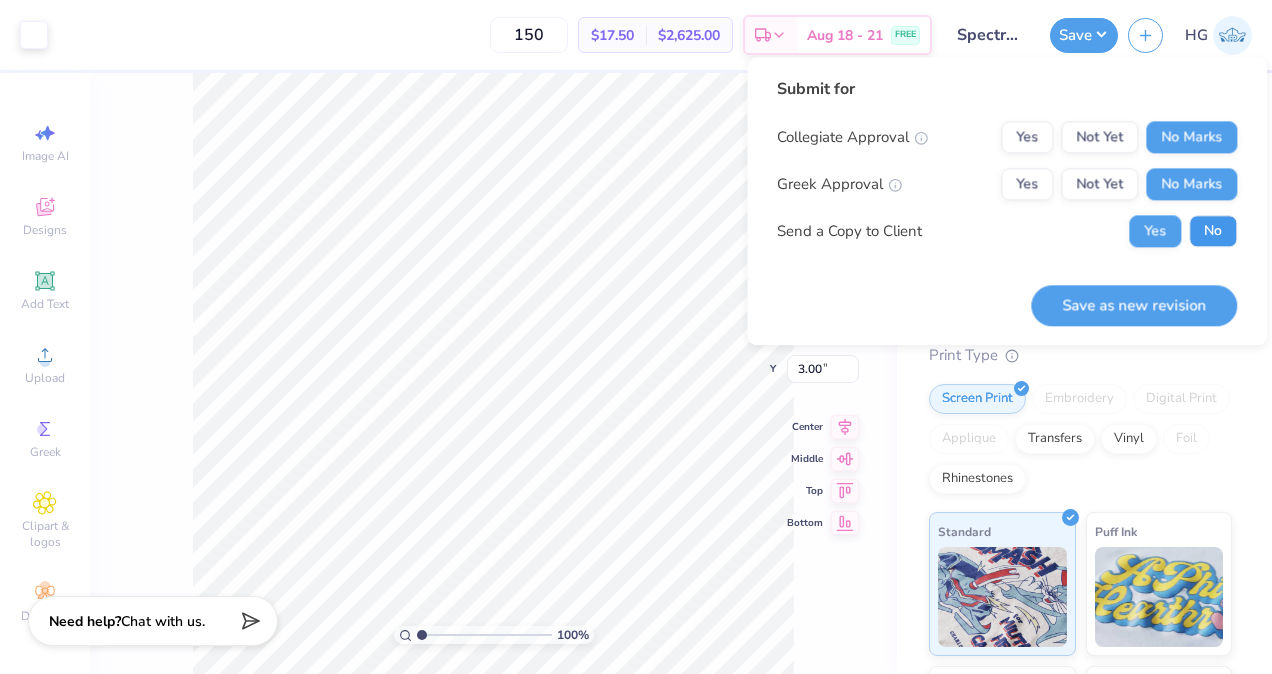 click on "No" at bounding box center [1213, 231] 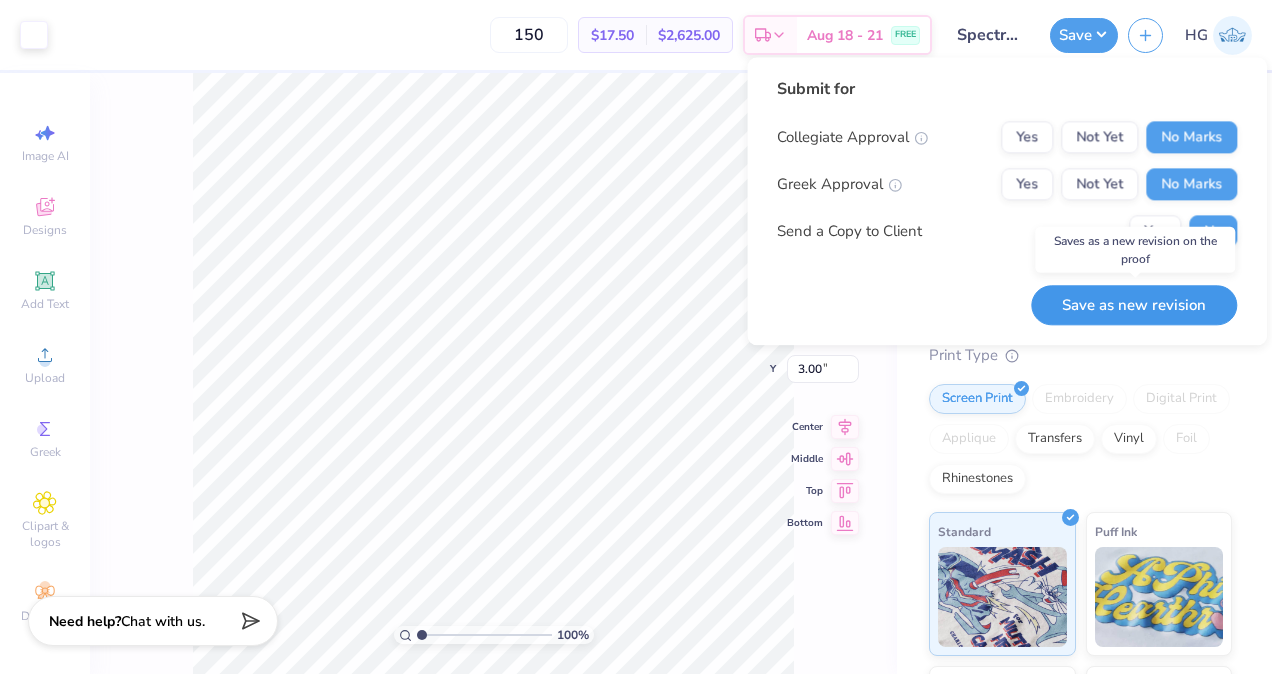 click on "Save as new revision" at bounding box center [1134, 305] 